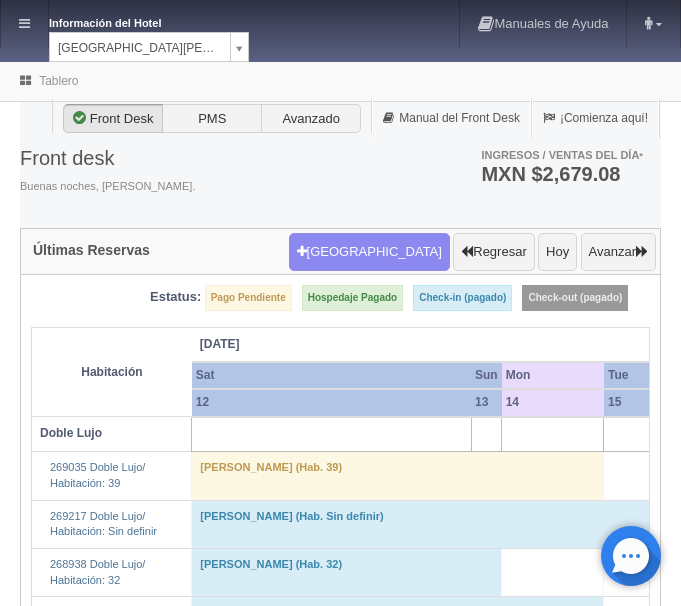 scroll, scrollTop: 0, scrollLeft: 0, axis: both 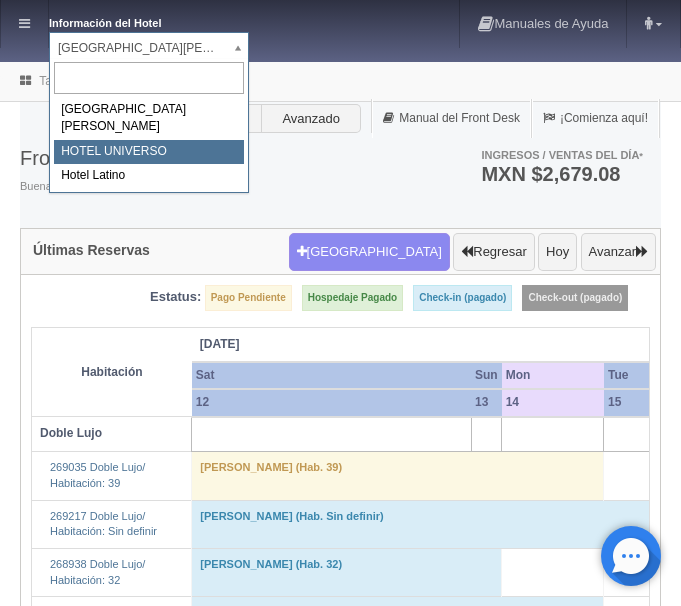 select on "358" 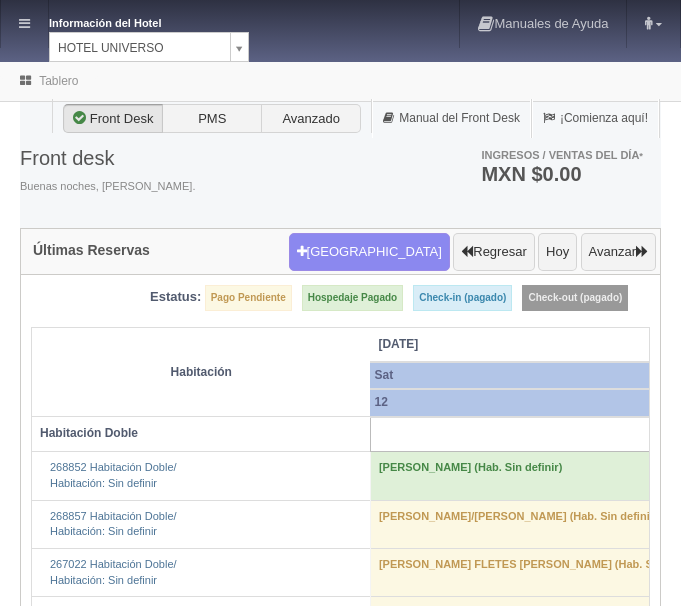 scroll, scrollTop: 0, scrollLeft: 0, axis: both 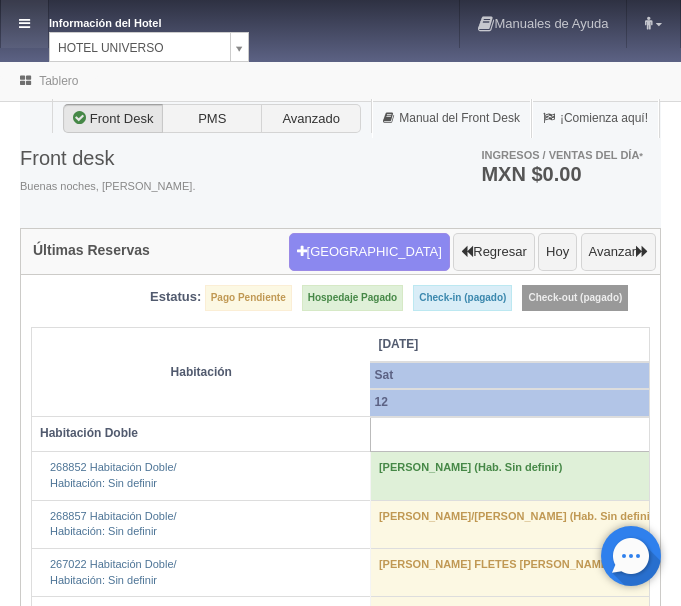 click at bounding box center [24, 23] 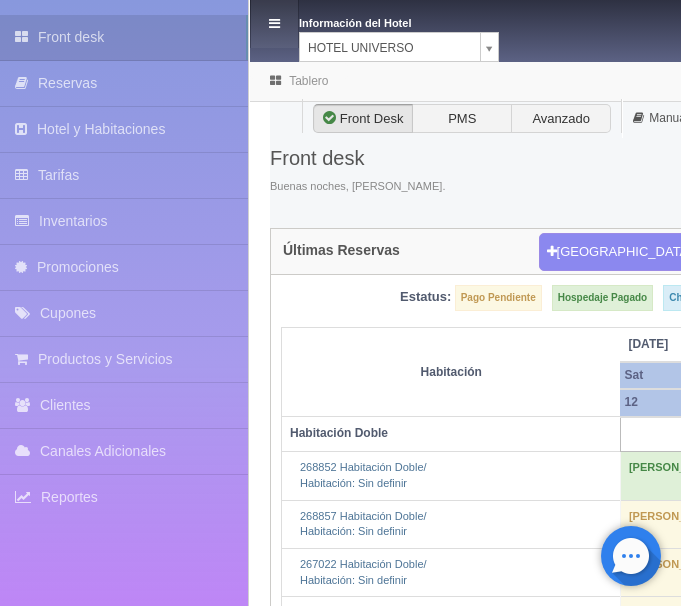 click at bounding box center (274, 24) 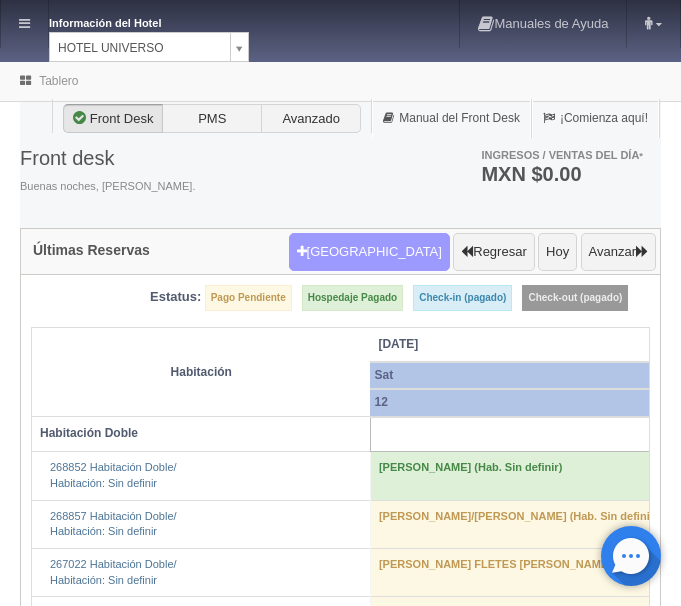 click at bounding box center (302, 251) 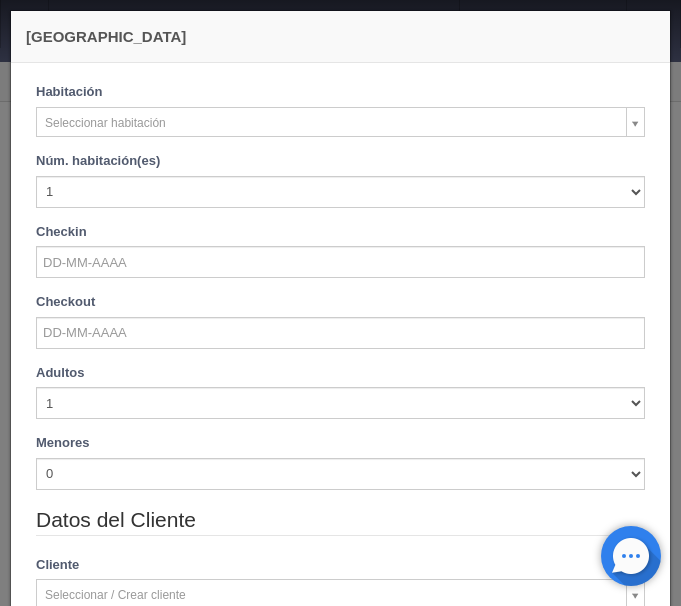 checkbox on "false" 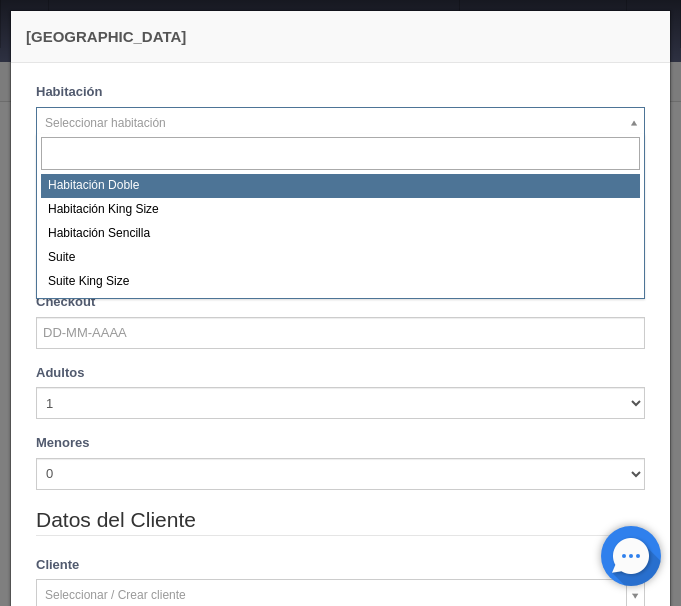 click on "Información del Hotel
[GEOGRAPHIC_DATA][PERSON_NAME]
Manuales de Ayuda
Actualizaciones recientes
[PERSON_NAME]
Mi Perfil
Salir / Log Out
Procesando...
Front desk
Reservas
Hotel y Habitaciones
Tarifas
Inventarios
Promociones
Cupones
Productos y Servicios" at bounding box center [340, 2933] 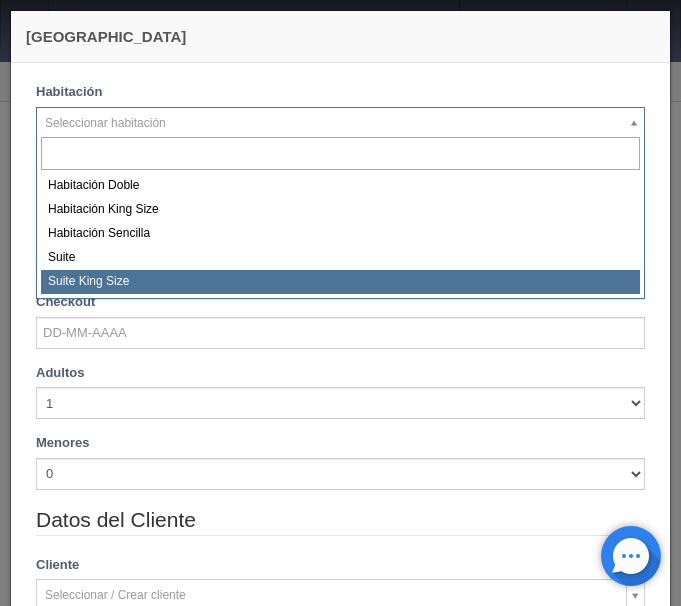 select on "588" 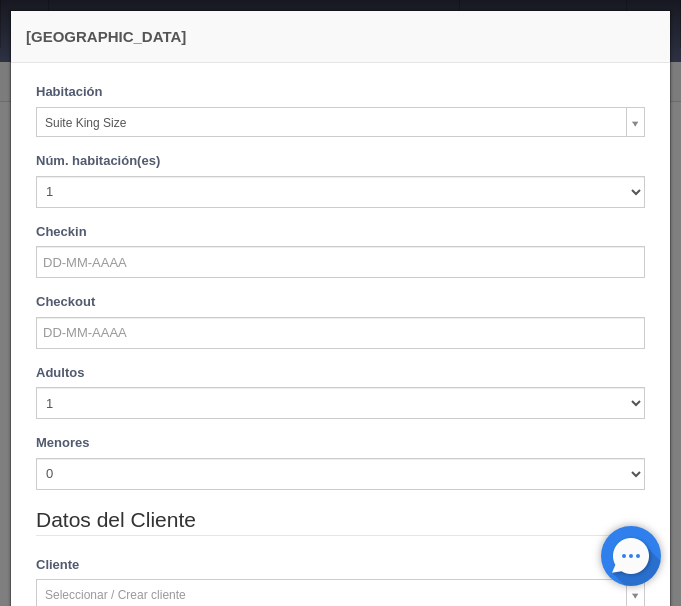 checkbox on "false" 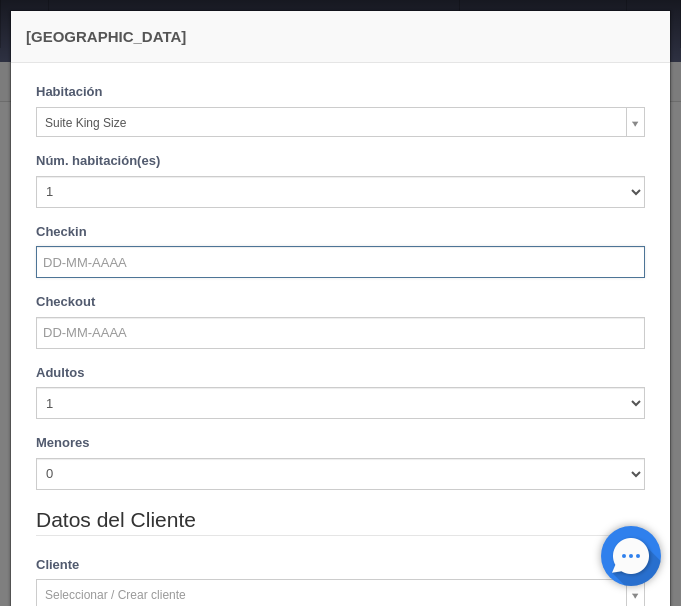 click at bounding box center (340, 262) 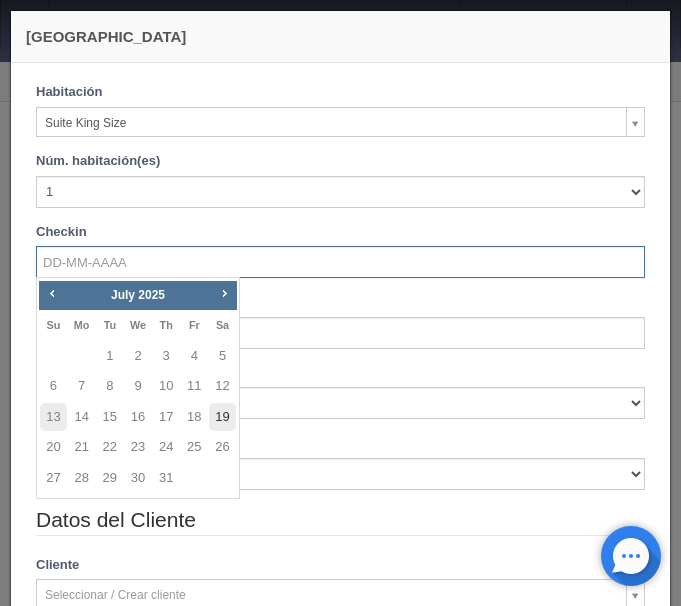 click on "19" at bounding box center (222, 417) 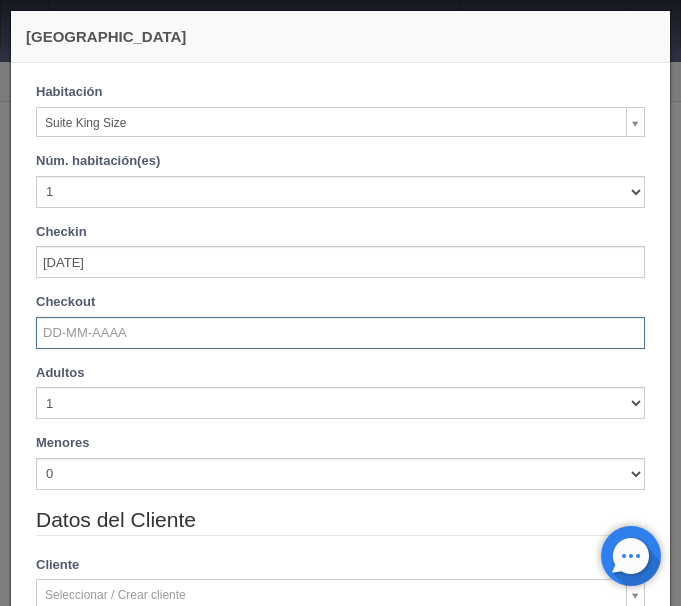 click at bounding box center (340, 333) 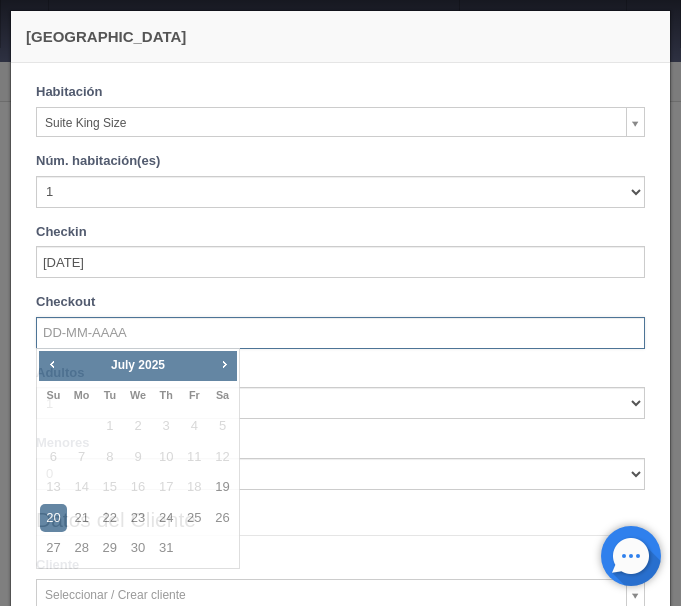 checkbox on "false" 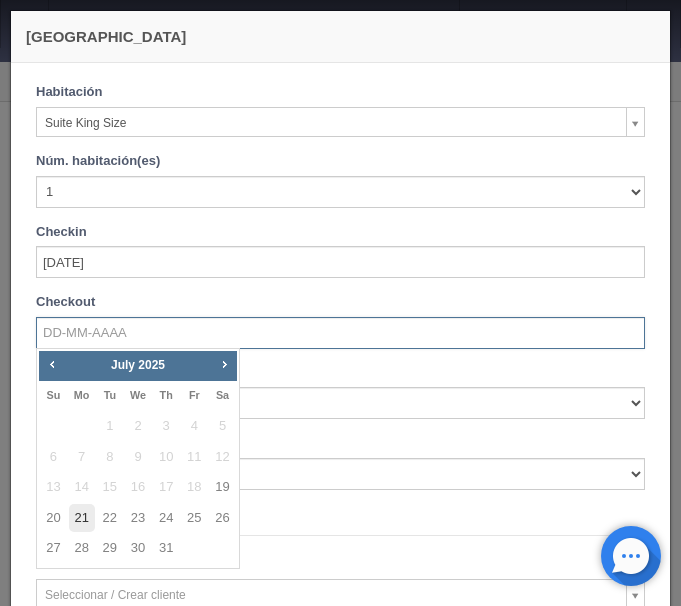 click on "21" at bounding box center (82, 518) 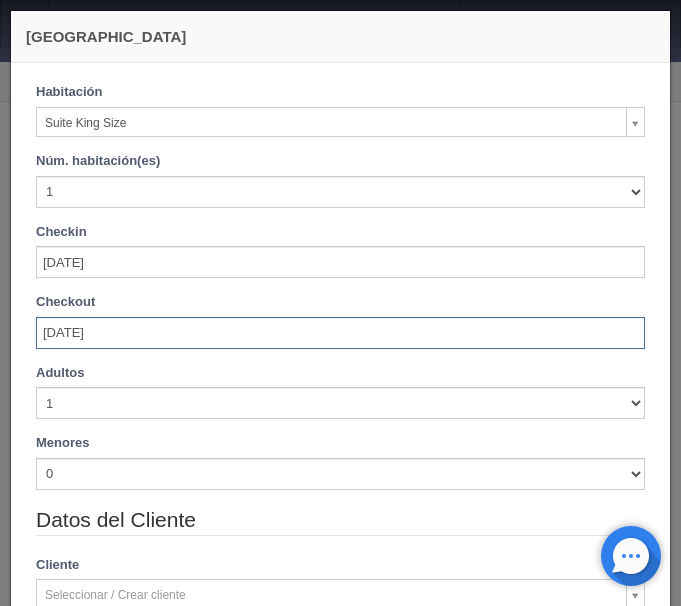 scroll, scrollTop: 84, scrollLeft: 0, axis: vertical 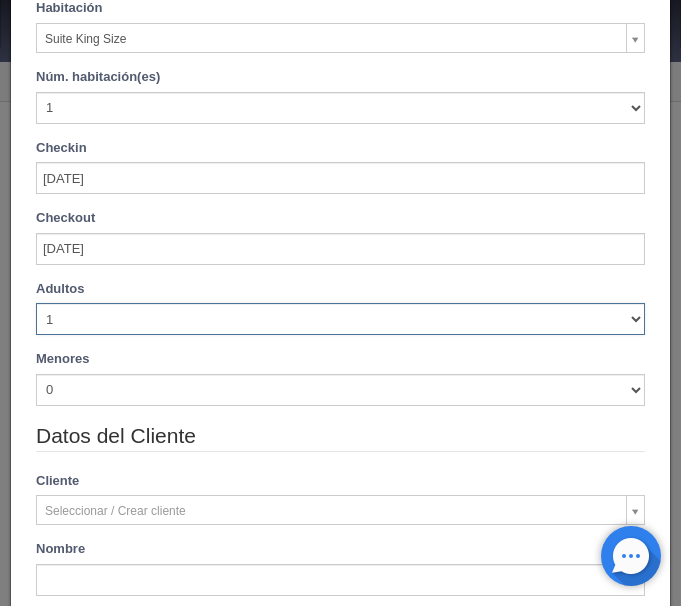 click on "1
2
3
4
5
6
7
8
9
10" at bounding box center (340, 319) 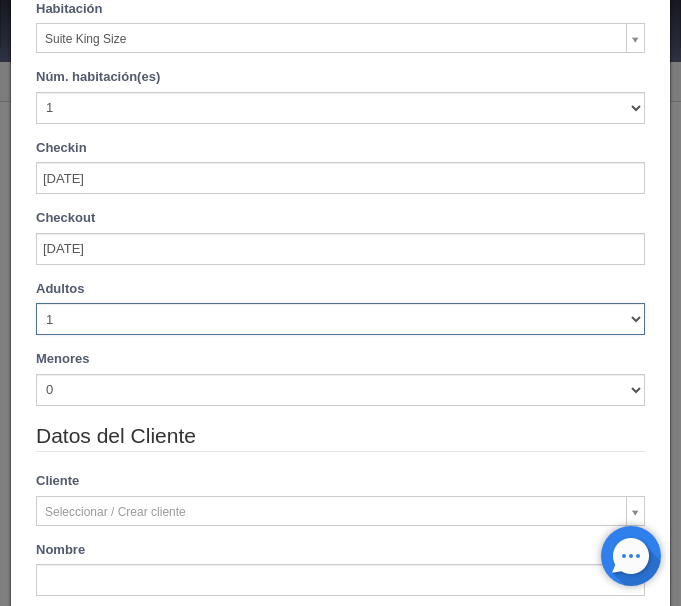 select on "5" 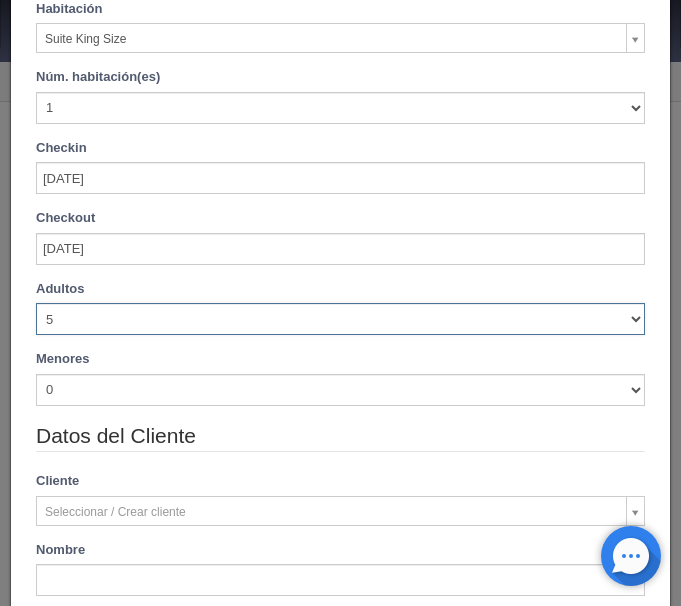 click on "5" at bounding box center (0, 0) 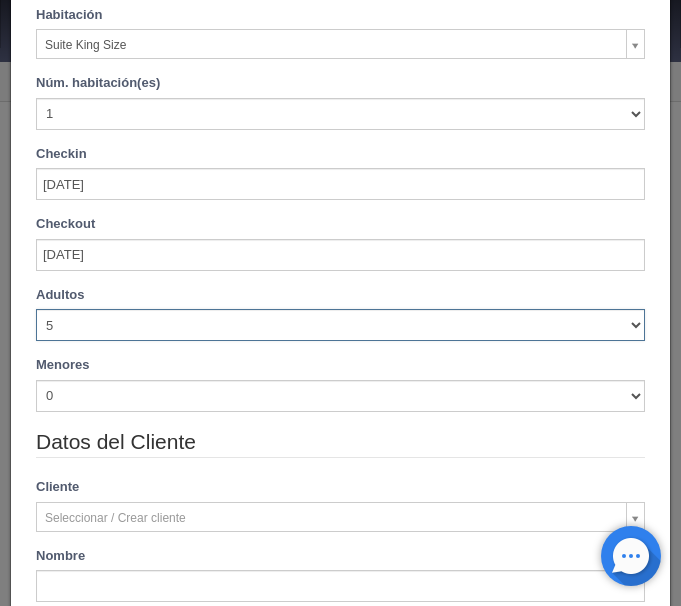 scroll, scrollTop: 148, scrollLeft: 0, axis: vertical 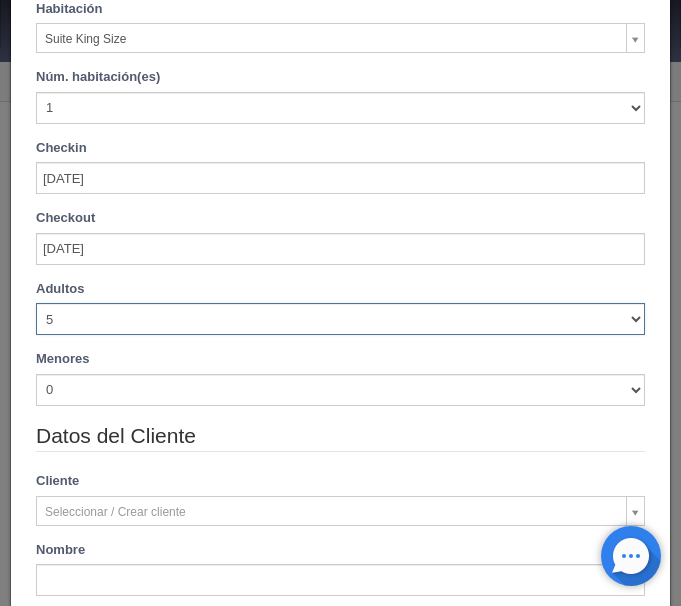 click on "1
2
3
4
5
6
7
8
9
10" at bounding box center [340, 319] 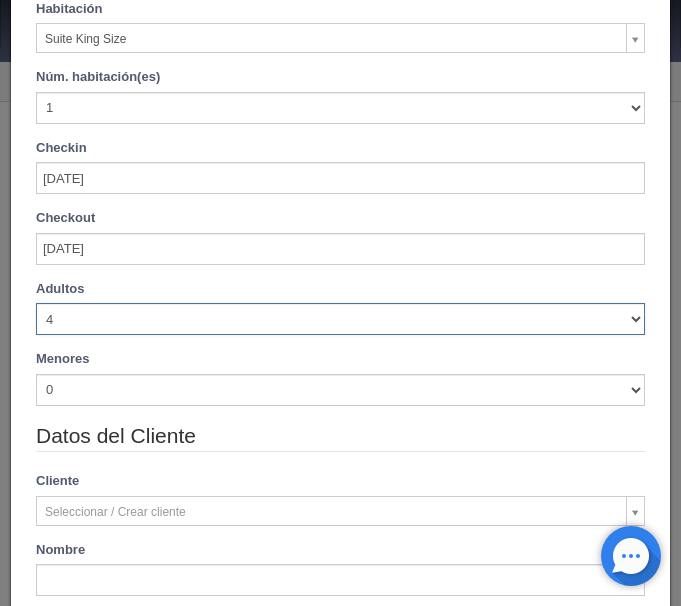 click on "4" at bounding box center (0, 0) 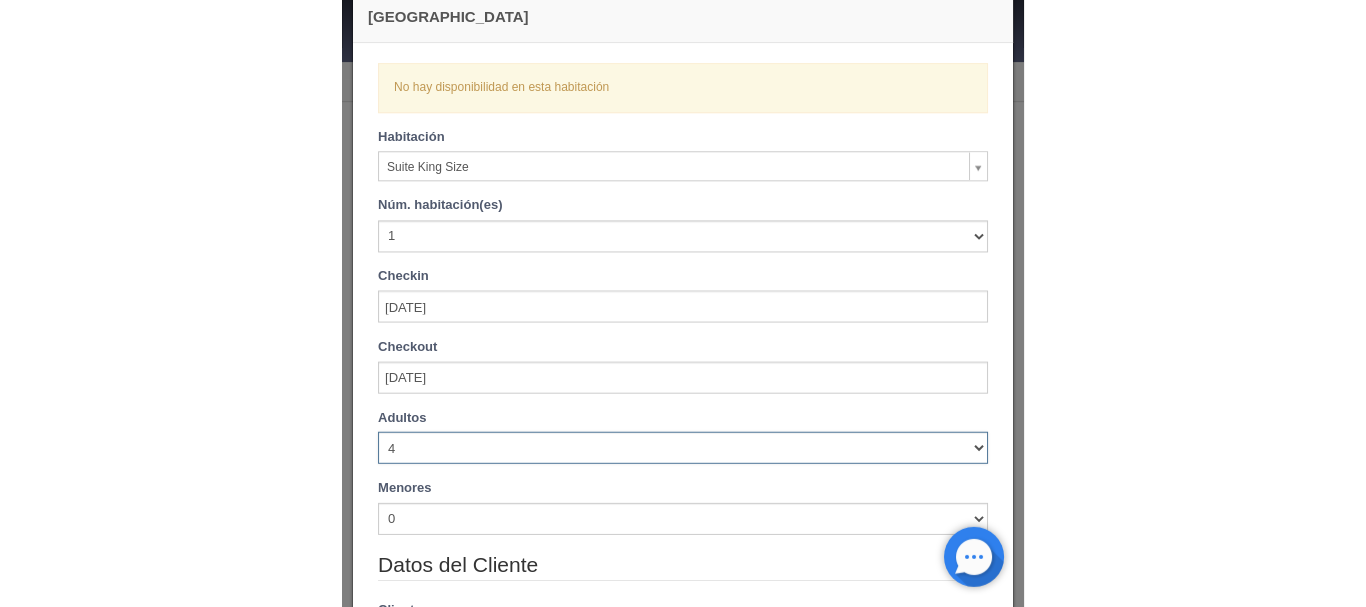 scroll, scrollTop: 0, scrollLeft: 0, axis: both 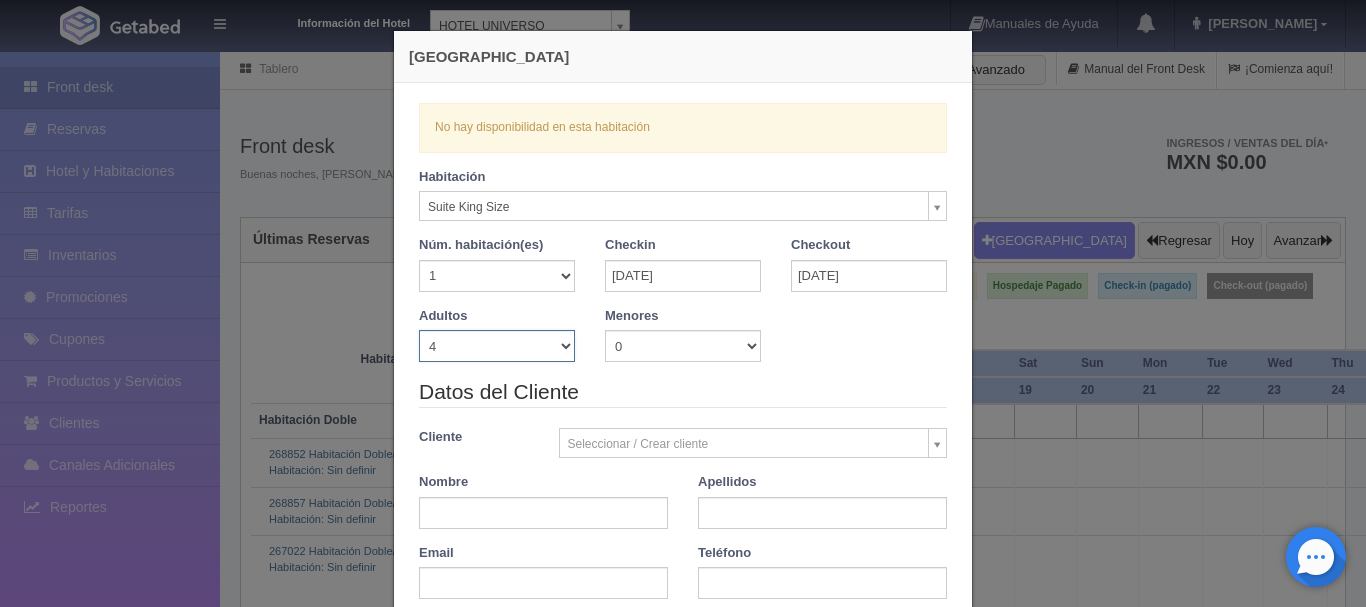 click on "Nueva Reserva
Verficando disponibilidad
No hay disponibilidad en esta habitación
Habitación
Suite King Size
Habitación Doble
Habitación King Size
Habitación Sencilla
Suite
Suite King Size
Núm. habitación(es)
1
2
3
4
5
6
7
8
9
10
11
12
13
14
15
16
17
18
19
20
Checkin
19-07-2025
Checkout
21-07-2025
Adultos
1
2
3
4
5
6
7
8
9
10
Menores
0
1
2
3
4
5
6
7
8
9
10
0" at bounding box center (683, 303) 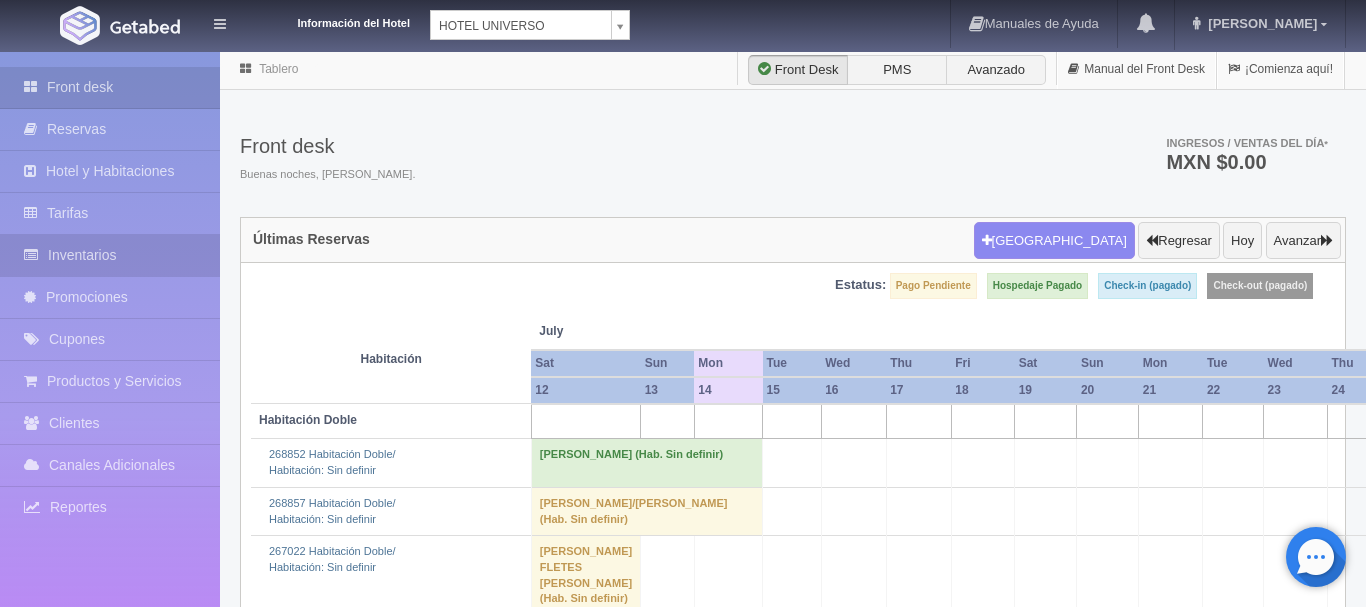 click on "Inventarios" at bounding box center (110, 255) 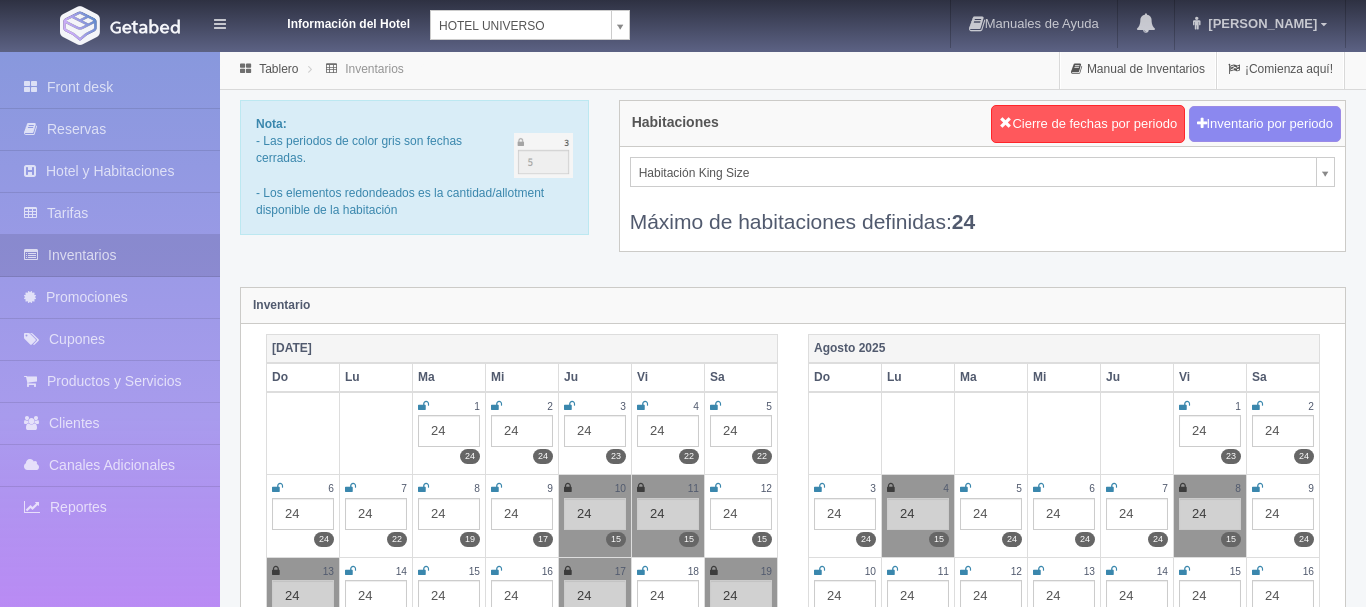 scroll, scrollTop: 0, scrollLeft: 0, axis: both 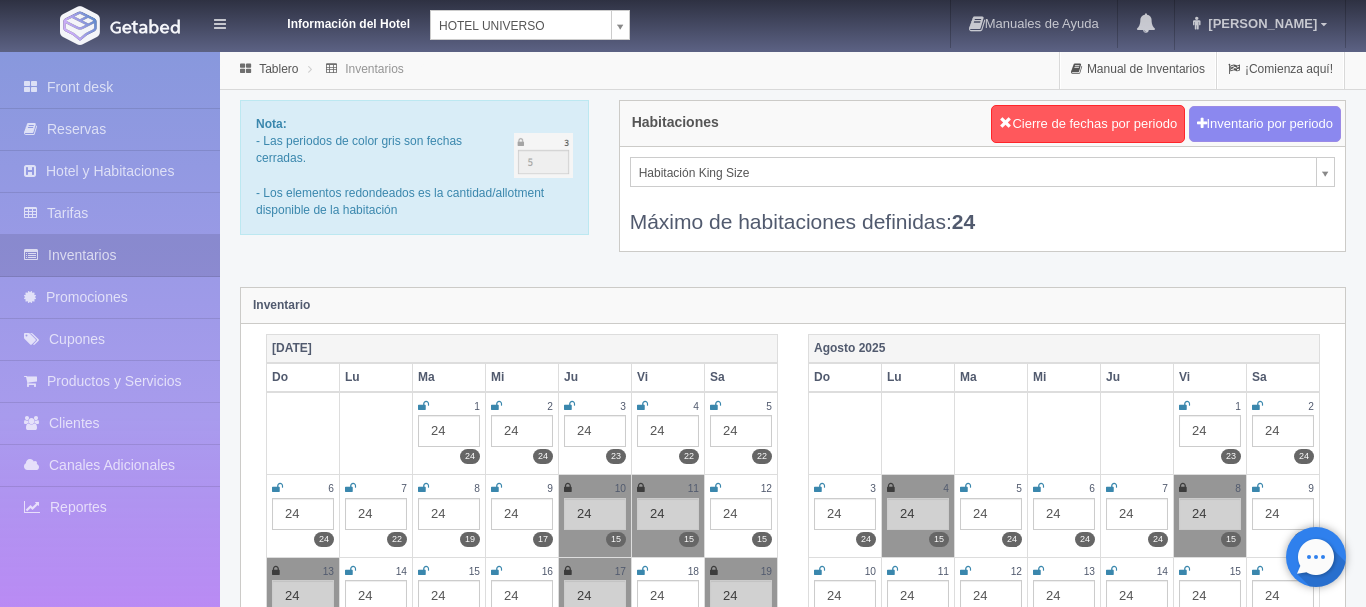 click on "Información del Hotel
HOTEL UNIVERSO
HOTEL SAN FRANCISCO PLAZA
HOTEL UNIVERSO
Hotel Latino
Manuales de Ayuda
Actualizaciones recientes
ana del carmen
Mi Perfil
Salir / Log Out
Procesando...
Front desk
Reservas
Hotel y Habitaciones
Tarifas
Inventarios
Promociones
Cupones
Productos y Servicios" at bounding box center (683, 1776) 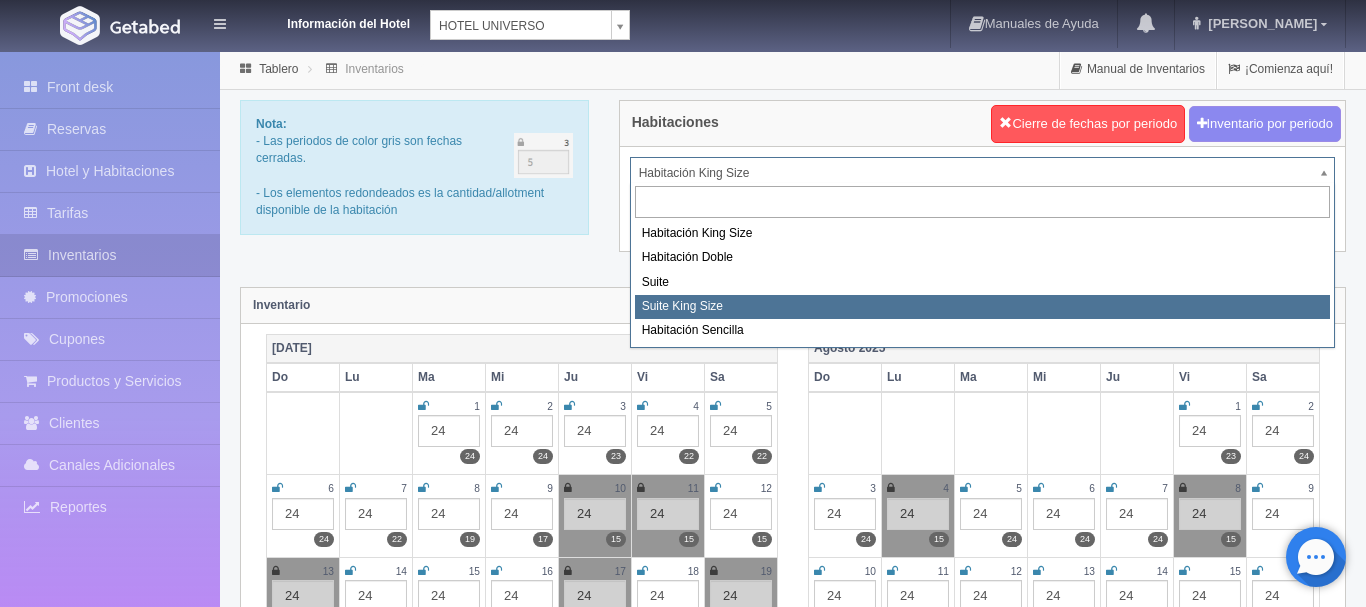 select on "588" 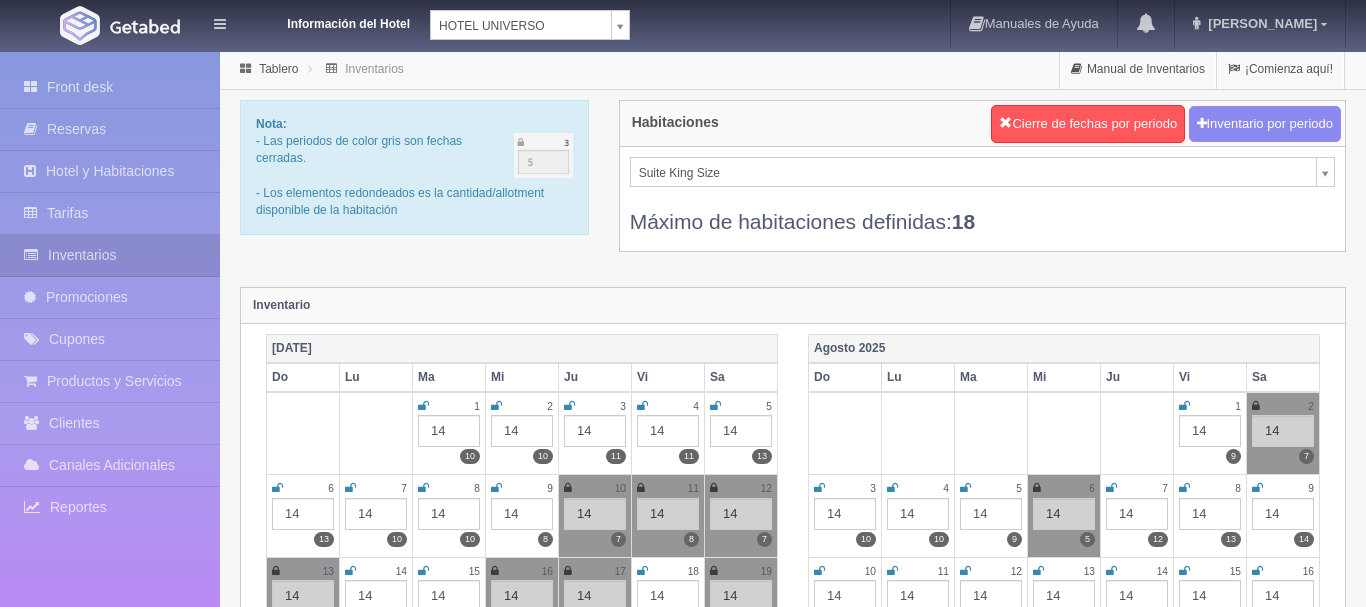 scroll, scrollTop: 0, scrollLeft: 0, axis: both 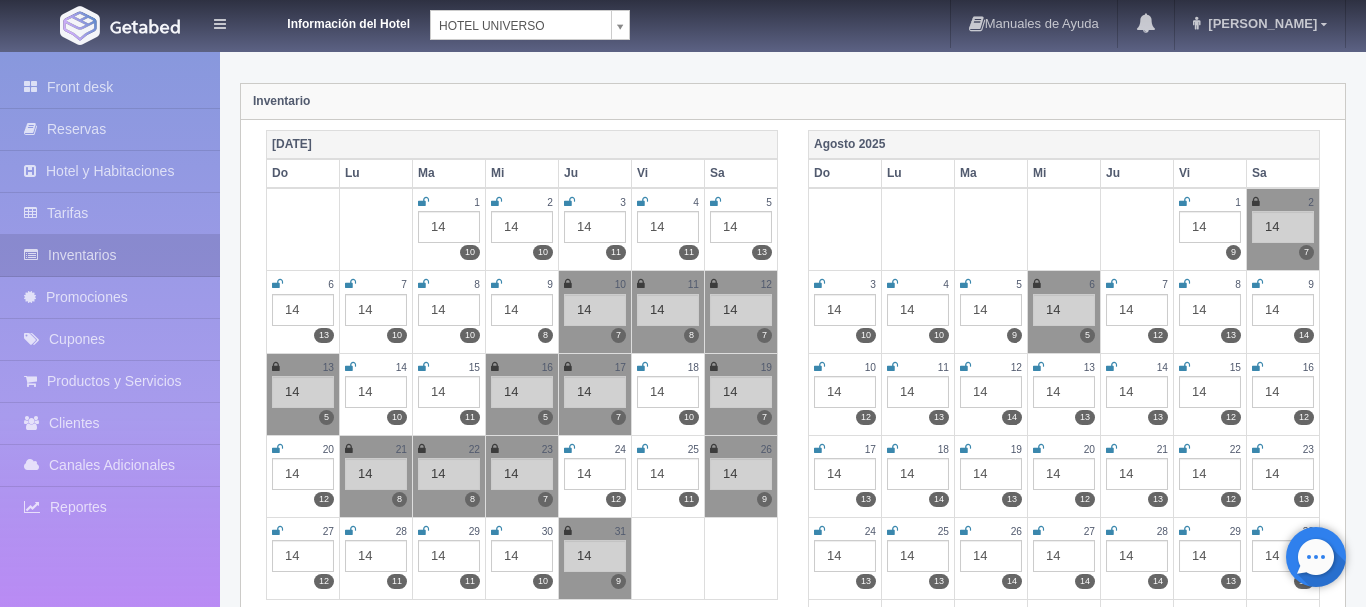 click at bounding box center (714, 367) 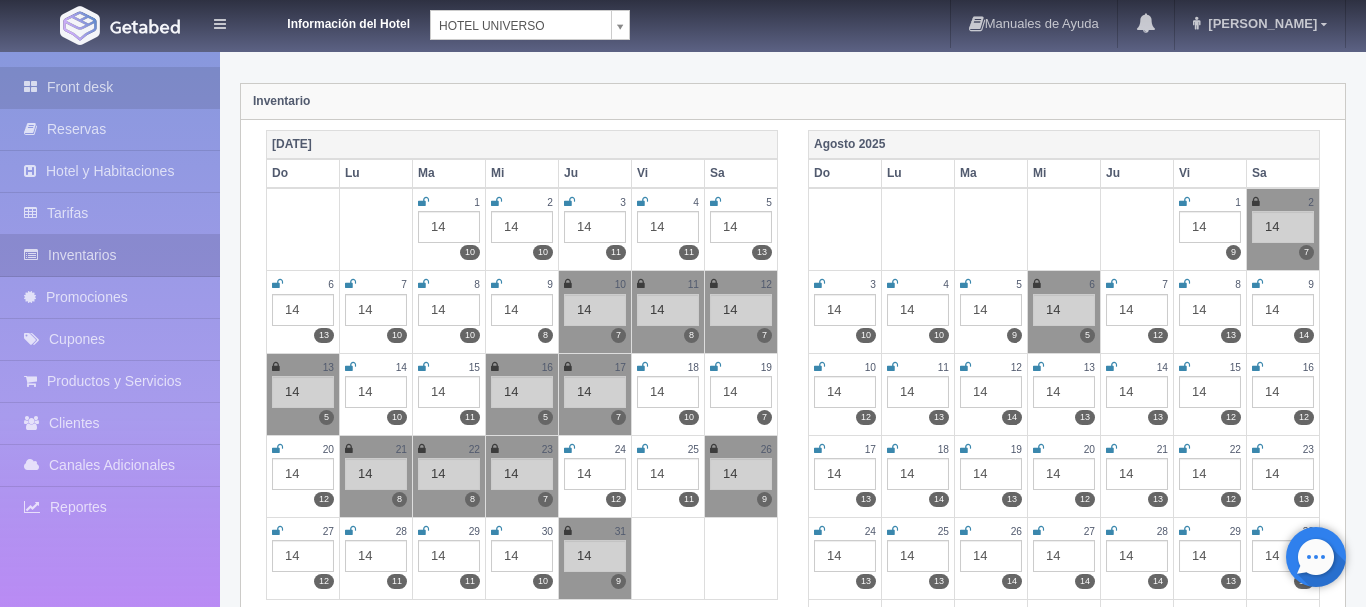 click on "Front desk" at bounding box center (110, 87) 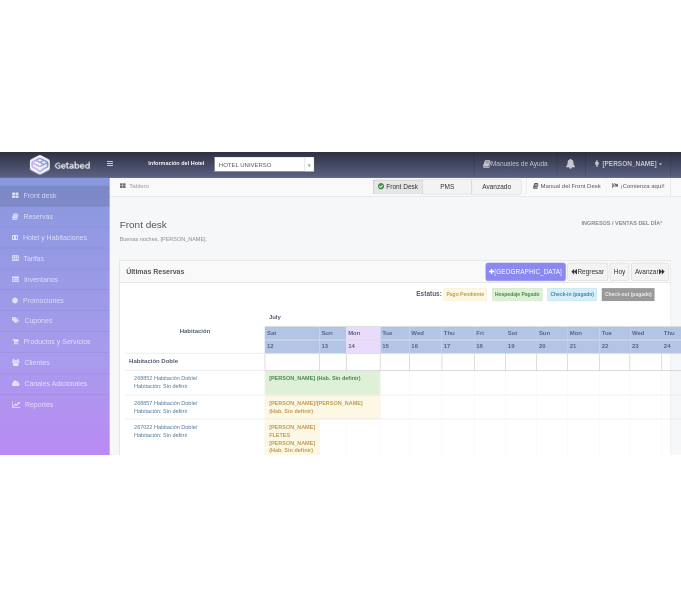 scroll, scrollTop: 0, scrollLeft: 0, axis: both 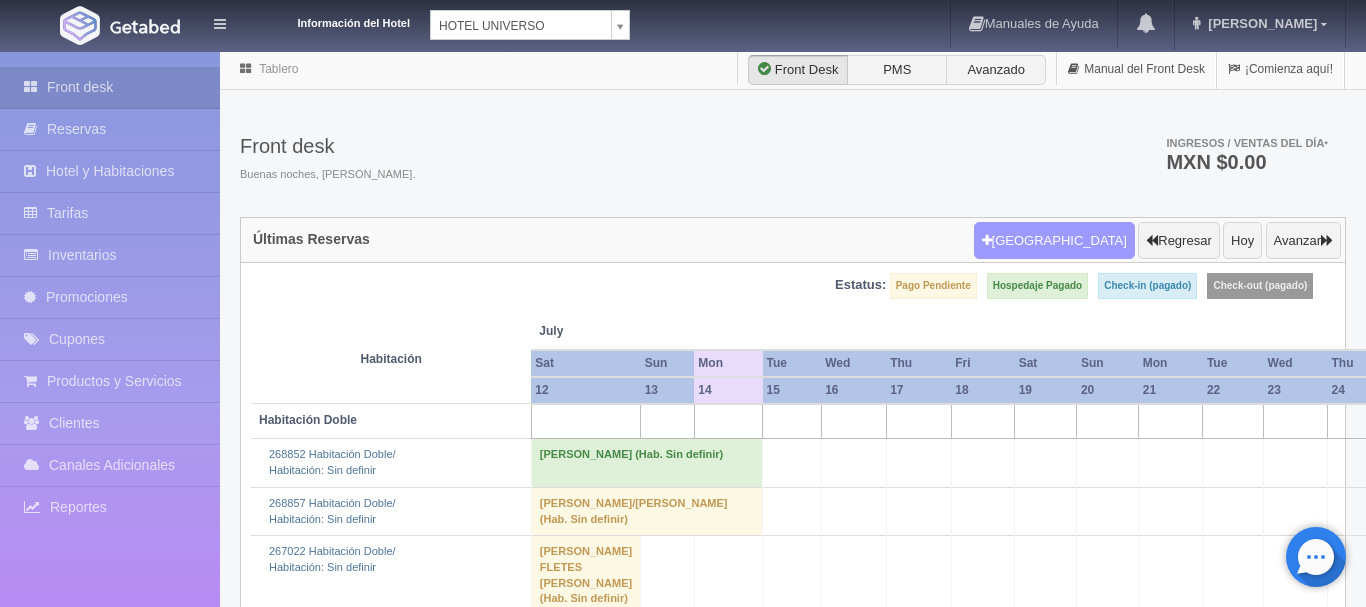 click on "[GEOGRAPHIC_DATA]" at bounding box center [1054, 241] 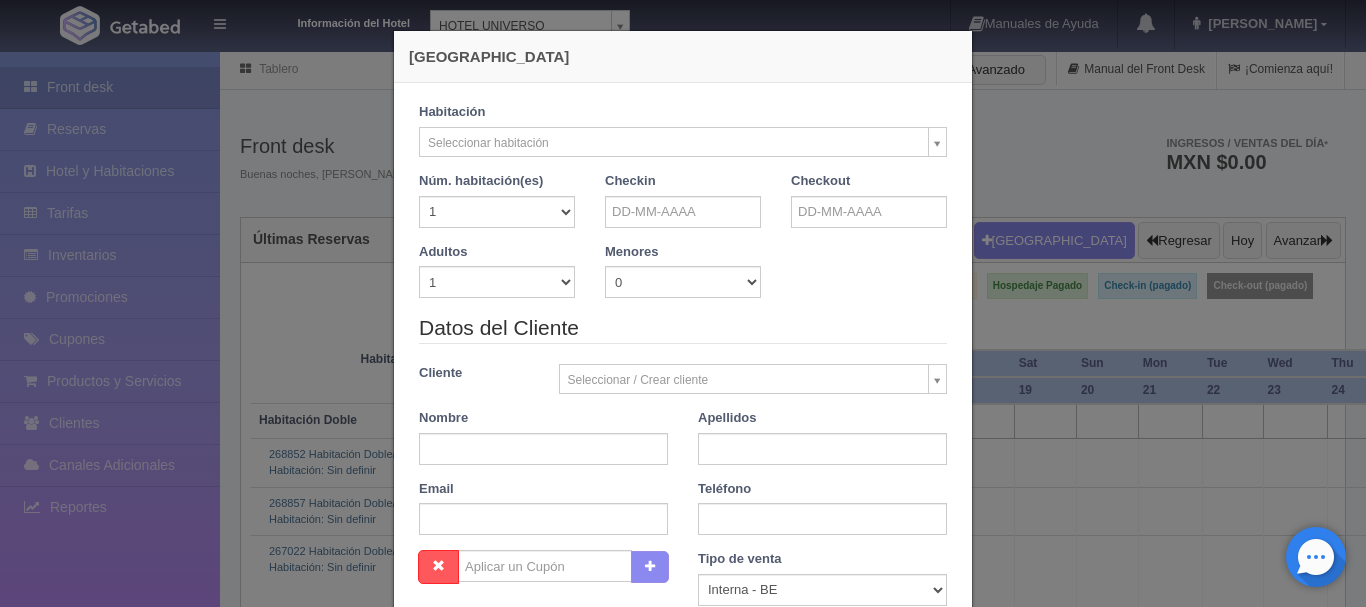 checkbox on "false" 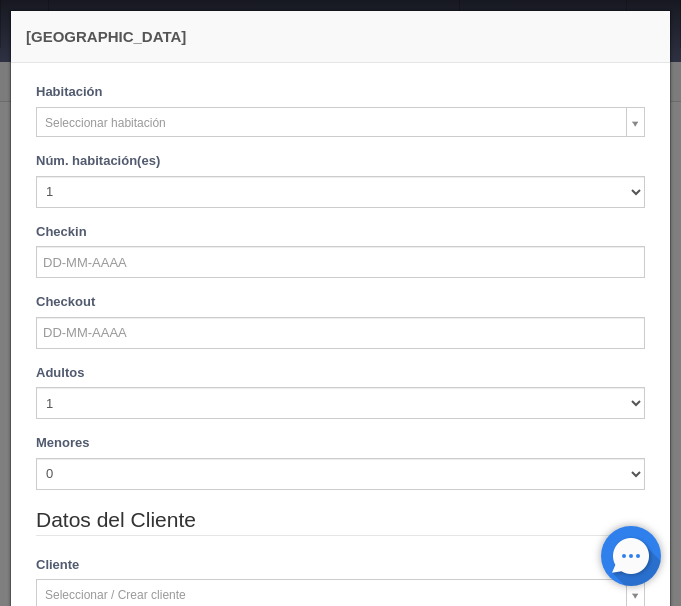 click on "Información del Hotel
HOTEL UNIVERSO
HOTEL SAN FRANCISCO PLAZA
HOTEL UNIVERSO
Hotel Latino
Manuales de Ayuda
Actualizaciones recientes
ana del carmen
Mi Perfil
Salir / Log Out
Procesando...
Front desk
Reservas
Hotel y Habitaciones
Tarifas
Inventarios
Promociones
Cupones
Productos y Servicios" at bounding box center [340, 2933] 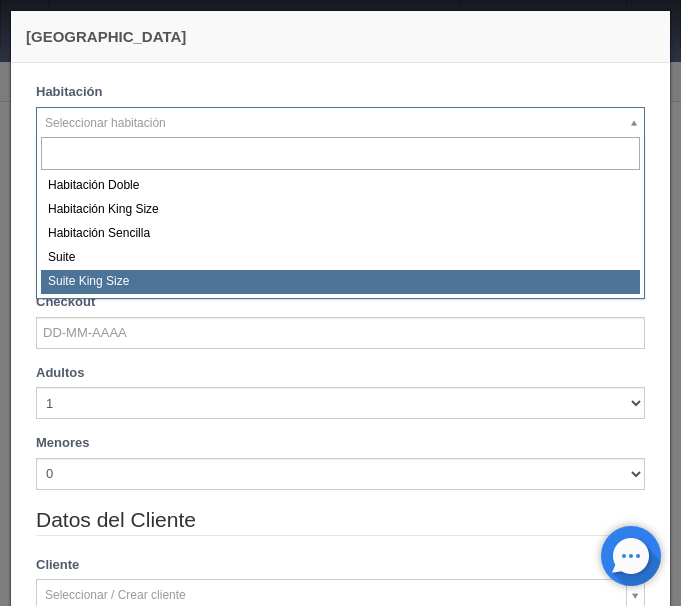 select on "588" 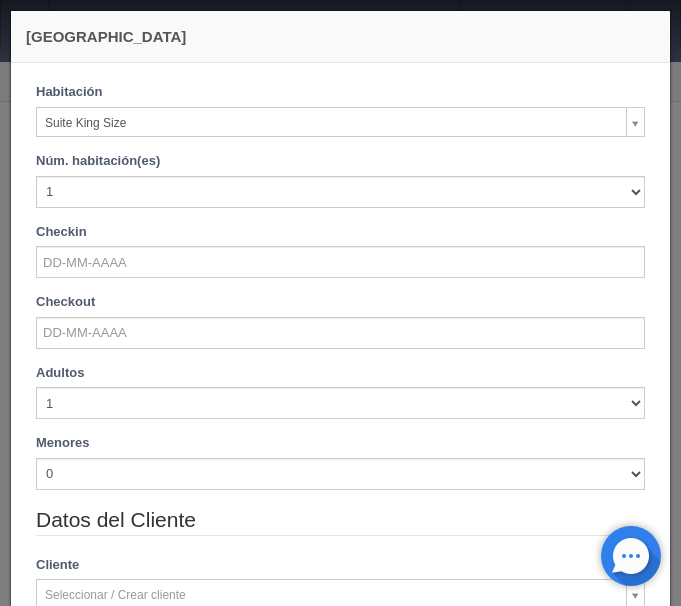 checkbox on "false" 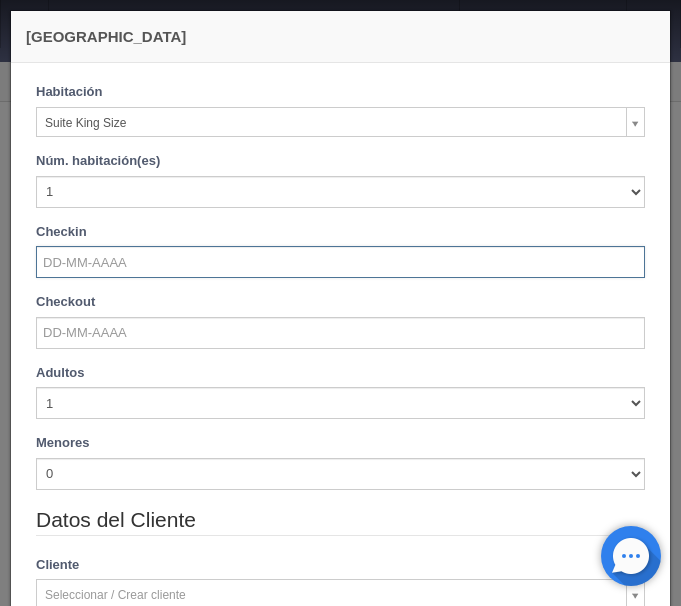 click at bounding box center [340, 262] 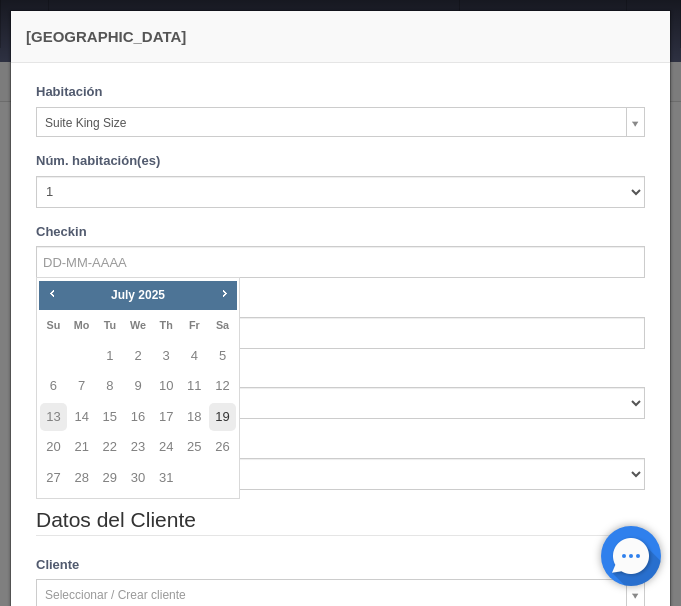 click on "19" at bounding box center (222, 417) 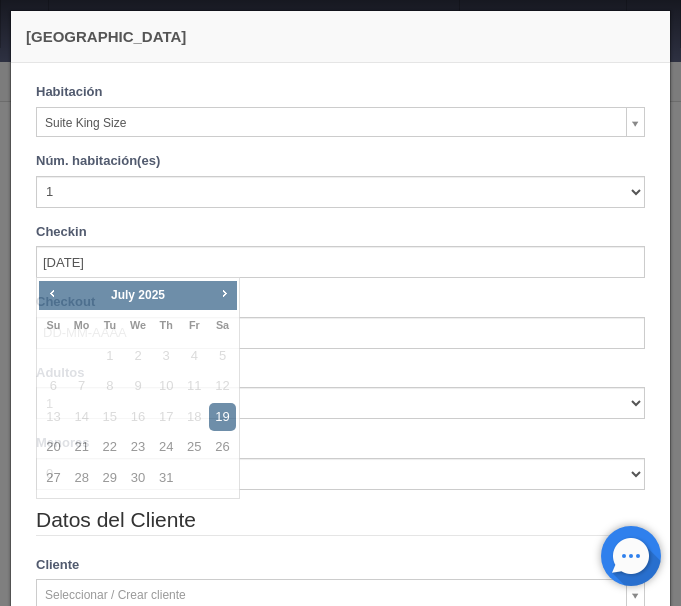 checkbox on "false" 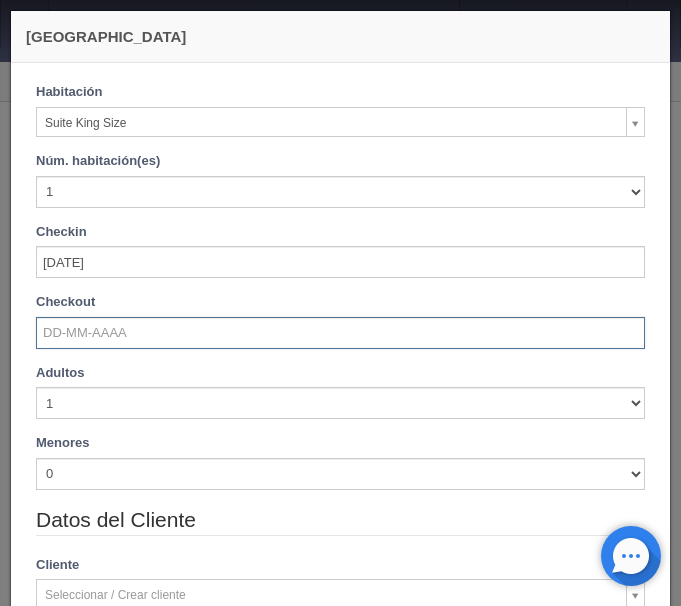 click at bounding box center (340, 333) 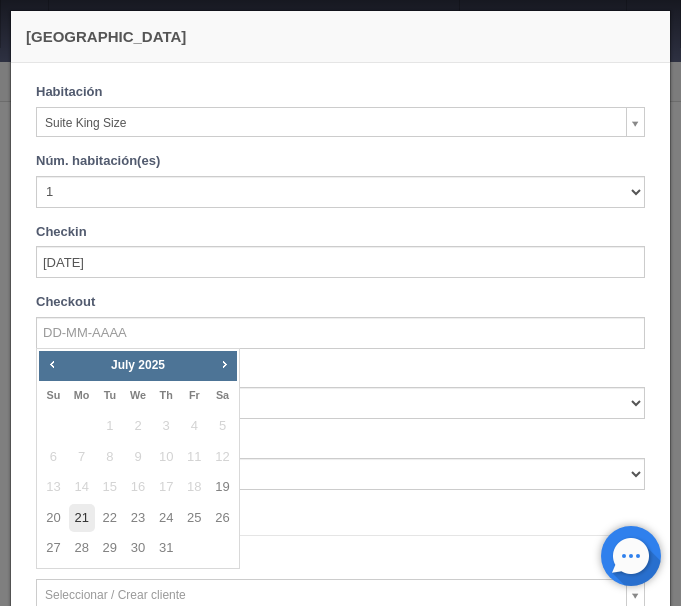 click on "21" at bounding box center [82, 518] 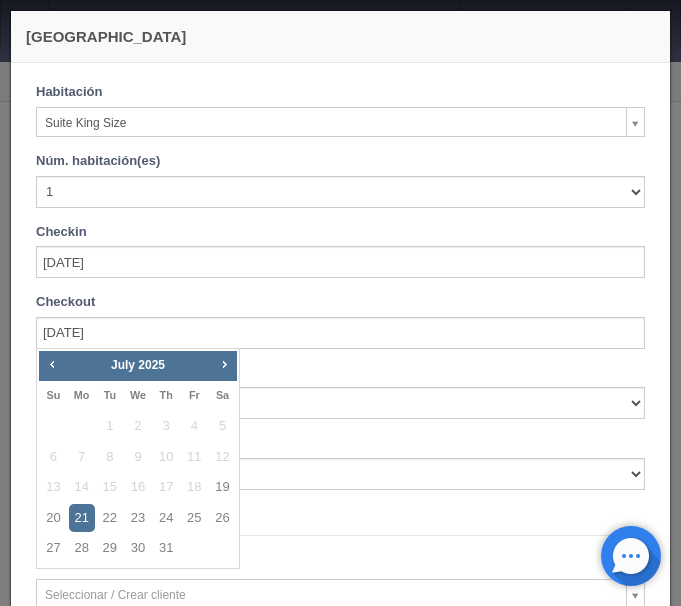 checkbox on "false" 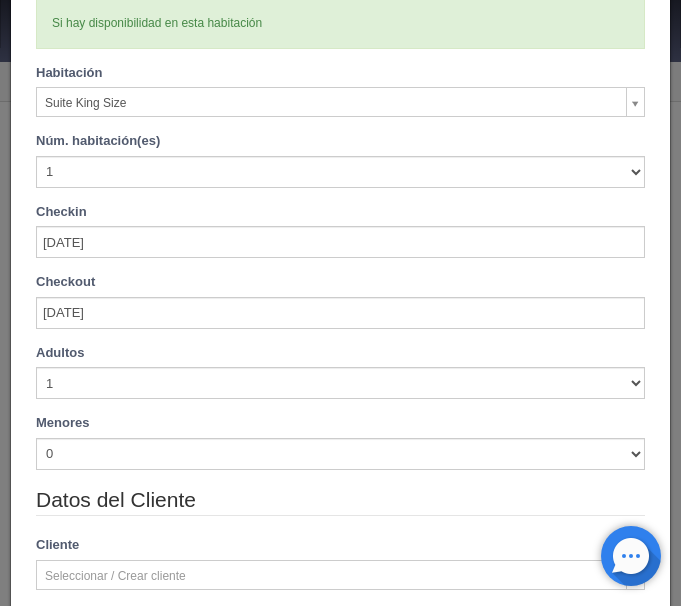 type on "2420.00" 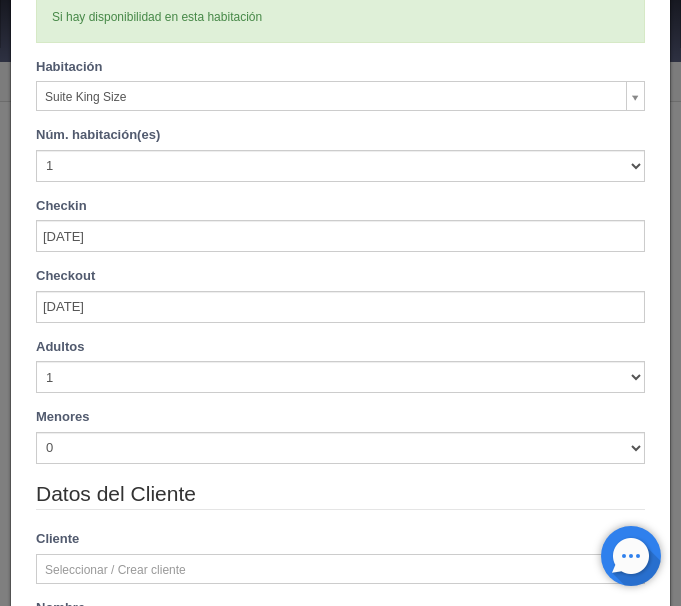 scroll, scrollTop: 174, scrollLeft: 0, axis: vertical 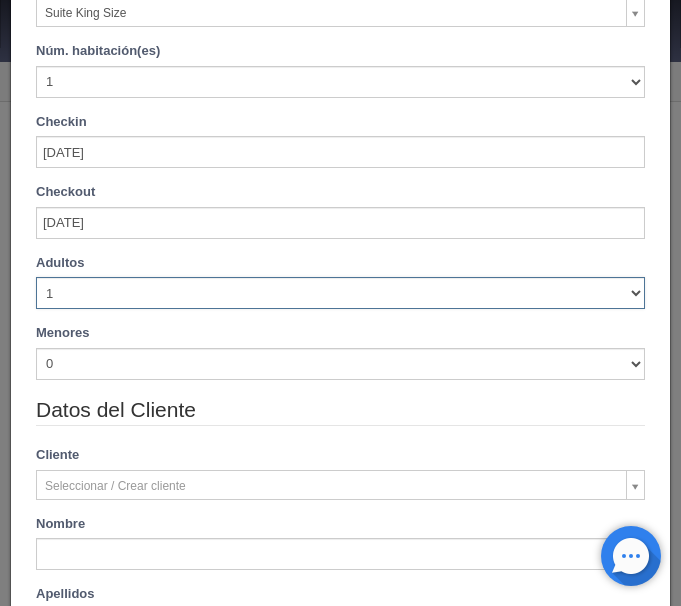 click on "1
2
3
4
5
6
7
8
9
10" at bounding box center [340, 293] 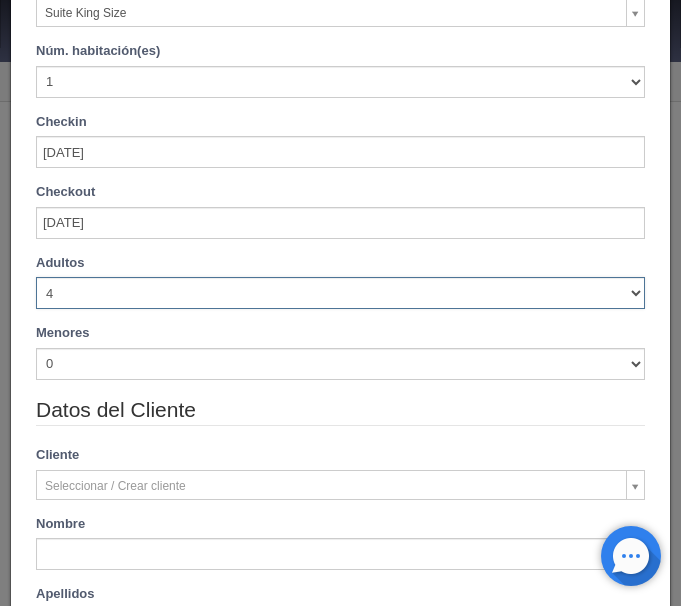type 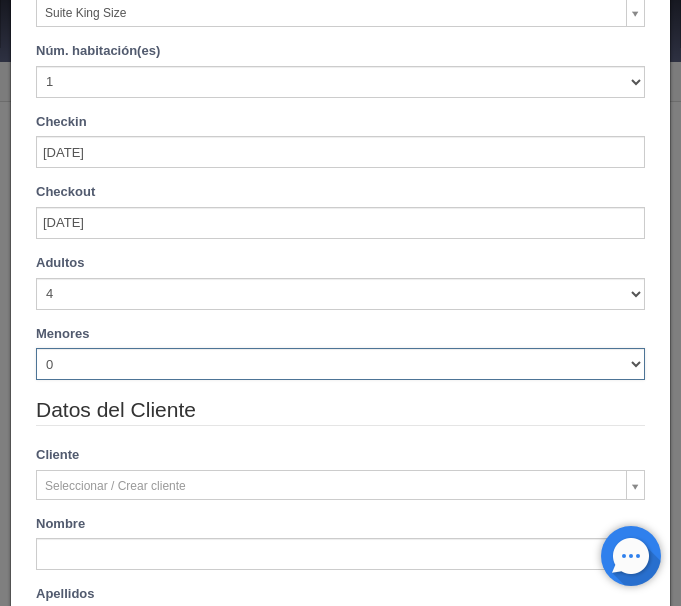 click on "0
1
2
3
4
5
6
7
8
9
10" at bounding box center (340, 364) 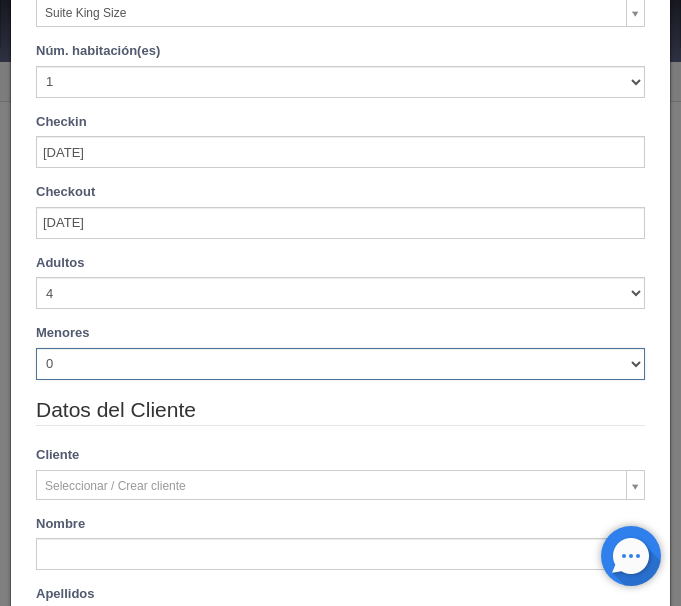 select on "2" 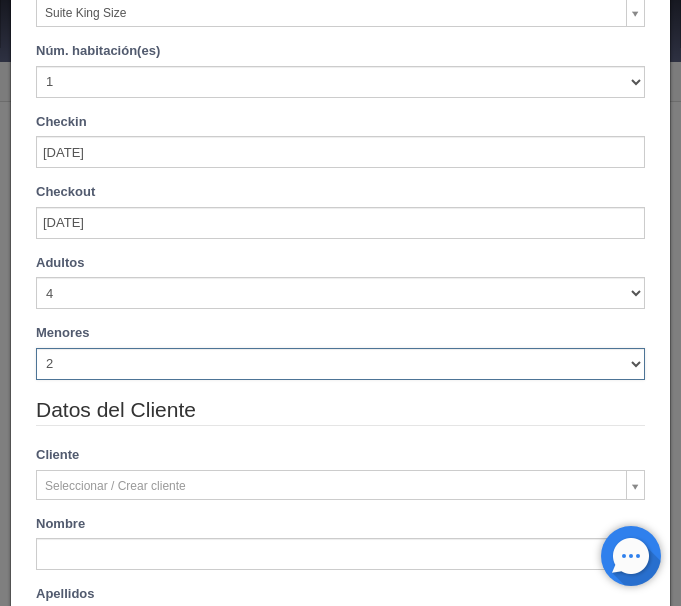 click on "2" at bounding box center (0, 0) 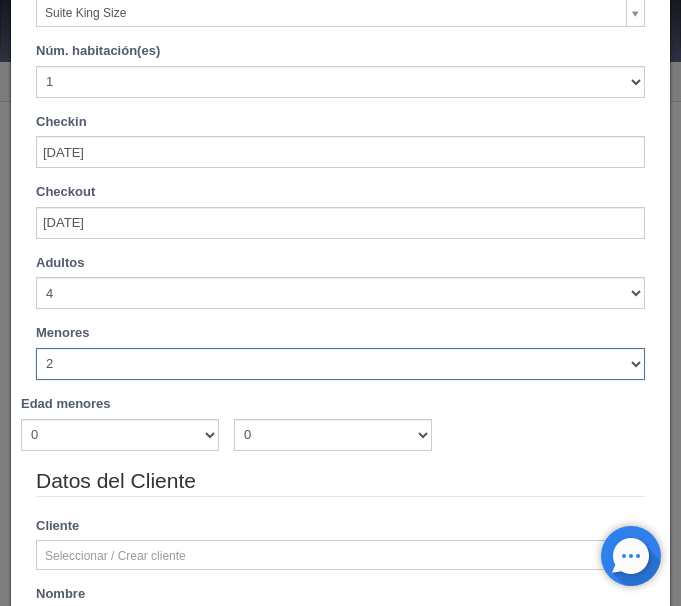 type 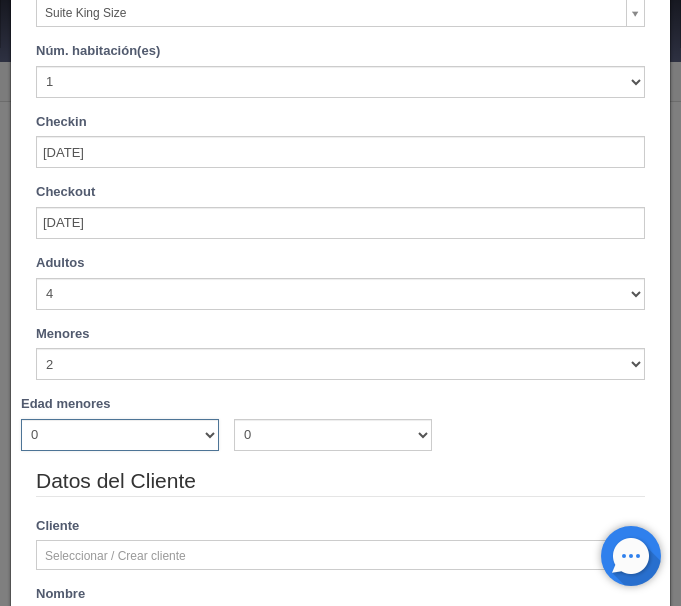 type on "2420.00" 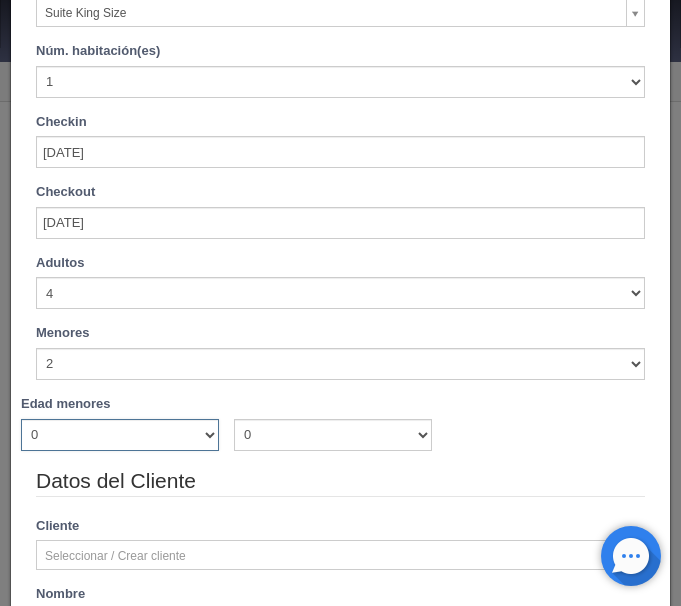 select on "6" 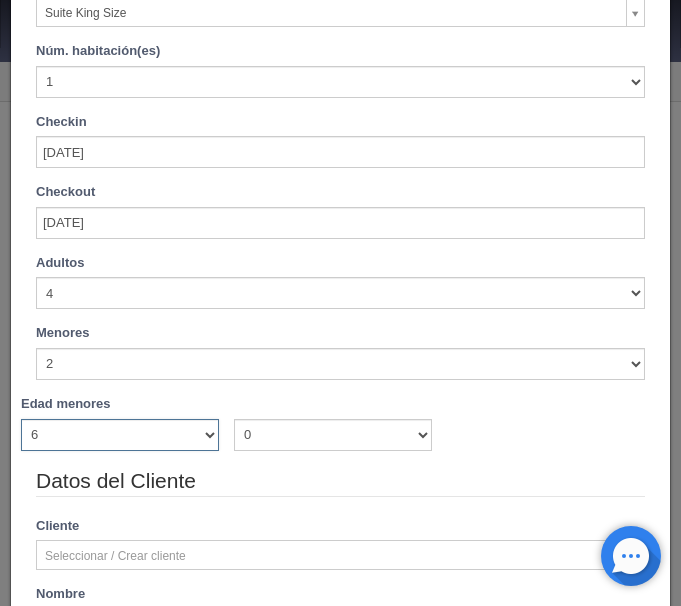 type 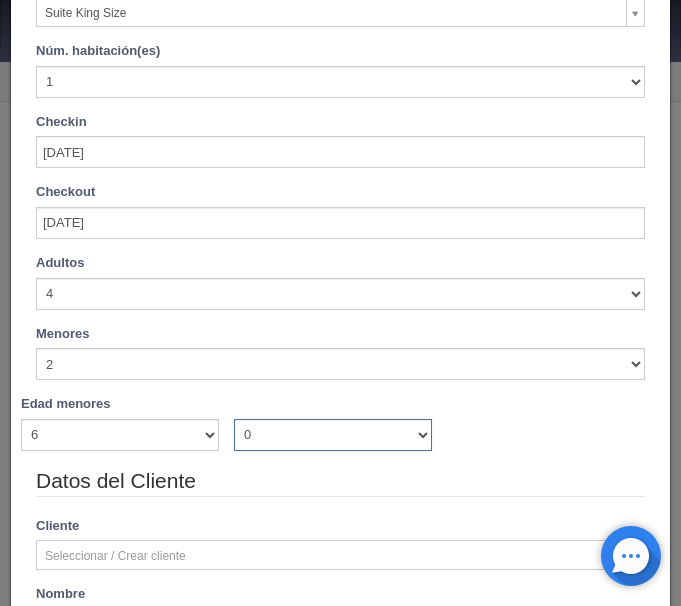 click on "0
1
2
3
4
5
6
7
8
9
10
11
12
13
14
15
16
17
18" at bounding box center [333, 435] 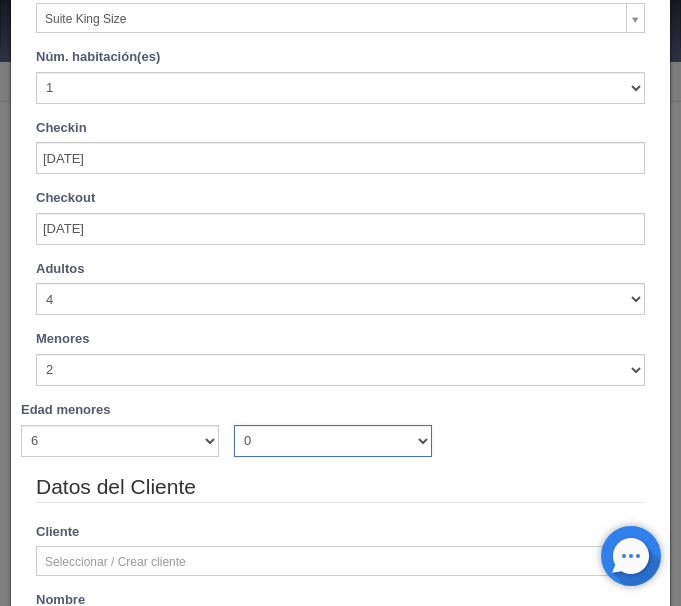 scroll, scrollTop: 174, scrollLeft: 0, axis: vertical 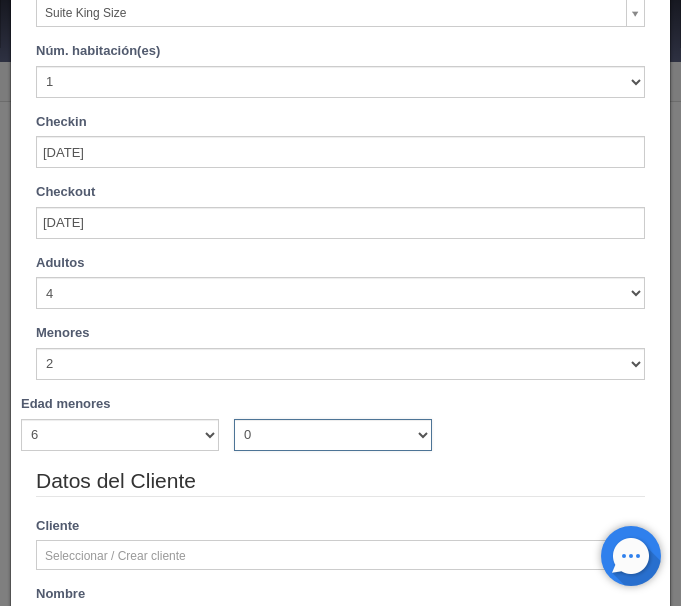 select on "7" 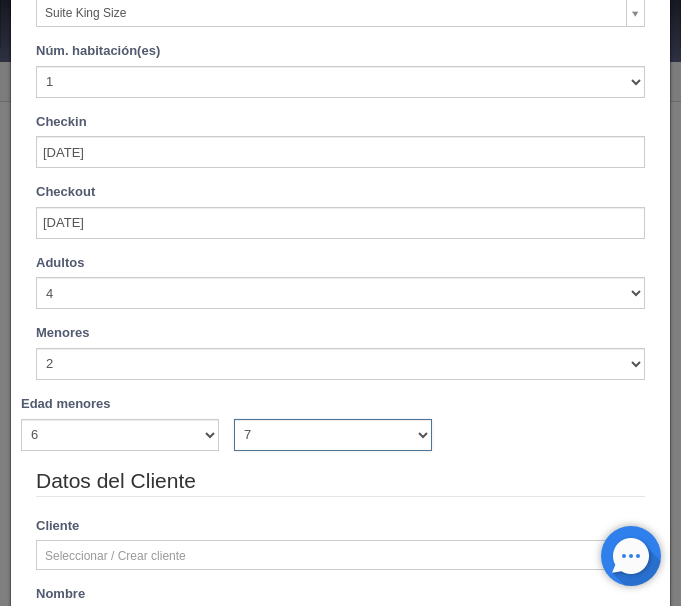click on "7" at bounding box center [0, 0] 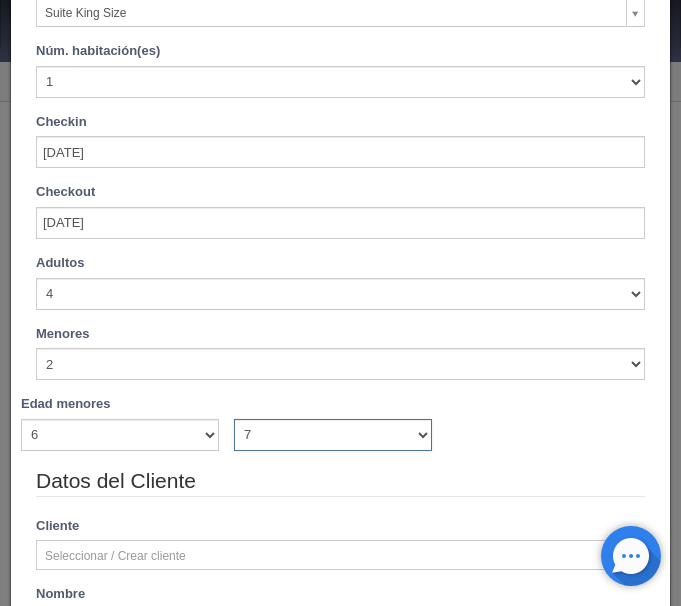 type on "2420.00" 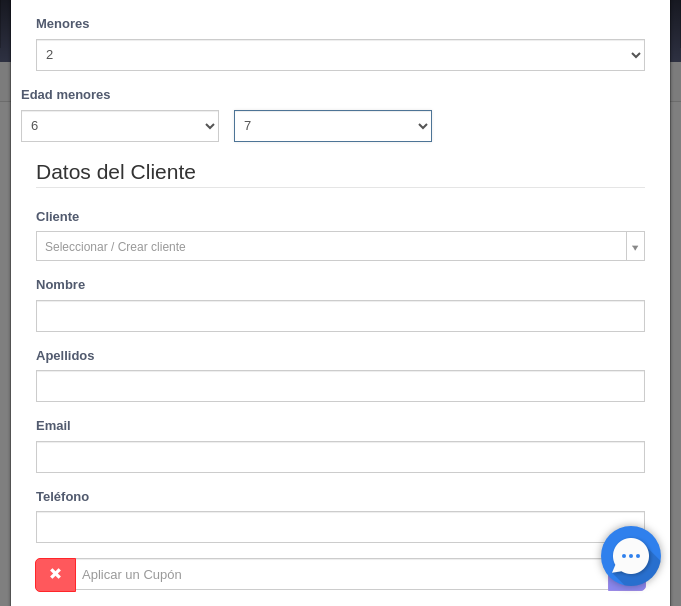 scroll, scrollTop: 510, scrollLeft: 0, axis: vertical 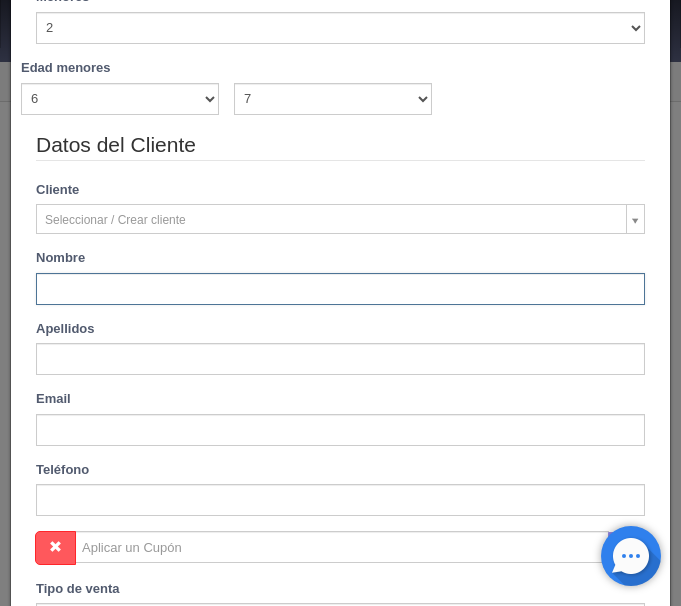 click at bounding box center [340, 289] 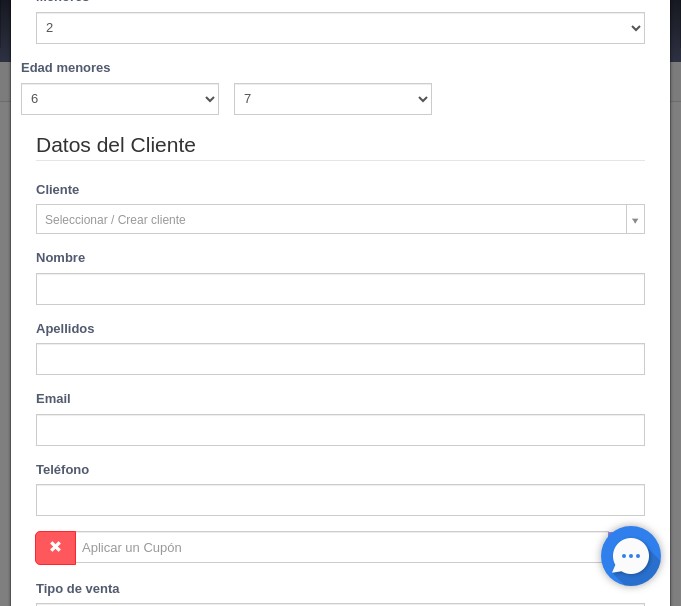 type on "Enamary" 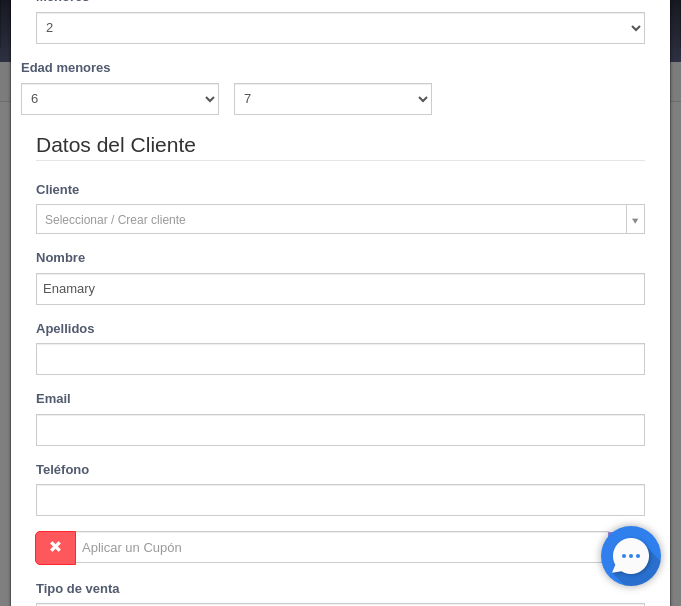 type on "Mata" 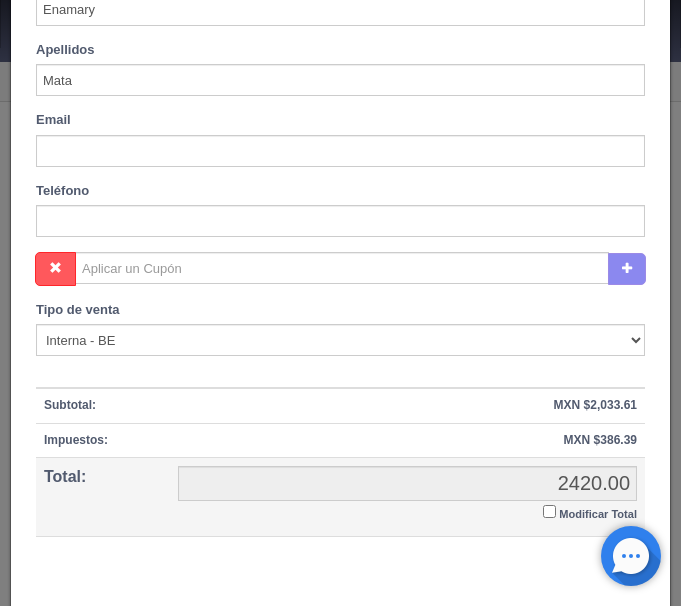 scroll, scrollTop: 846, scrollLeft: 0, axis: vertical 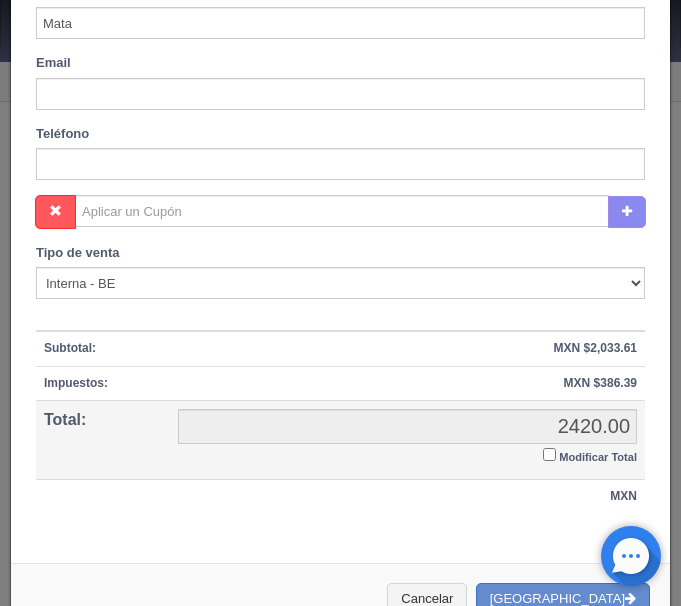 click on "Modificar Total" at bounding box center [549, 454] 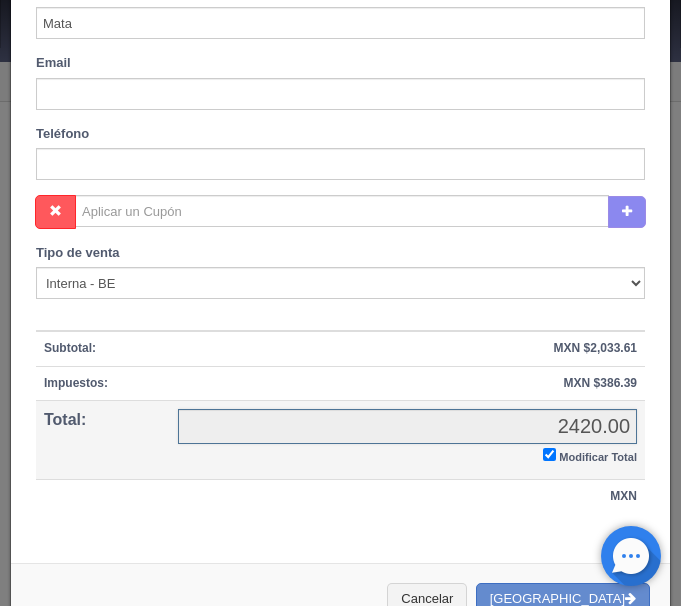 checkbox on "true" 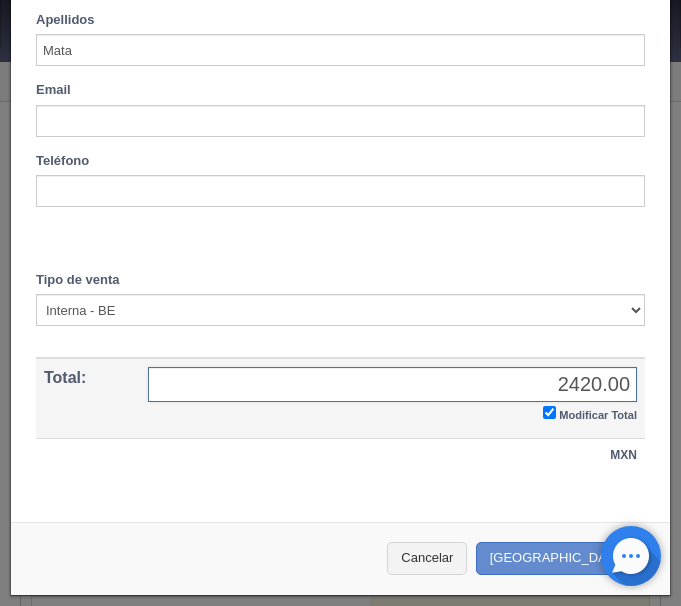 scroll, scrollTop: 817, scrollLeft: 0, axis: vertical 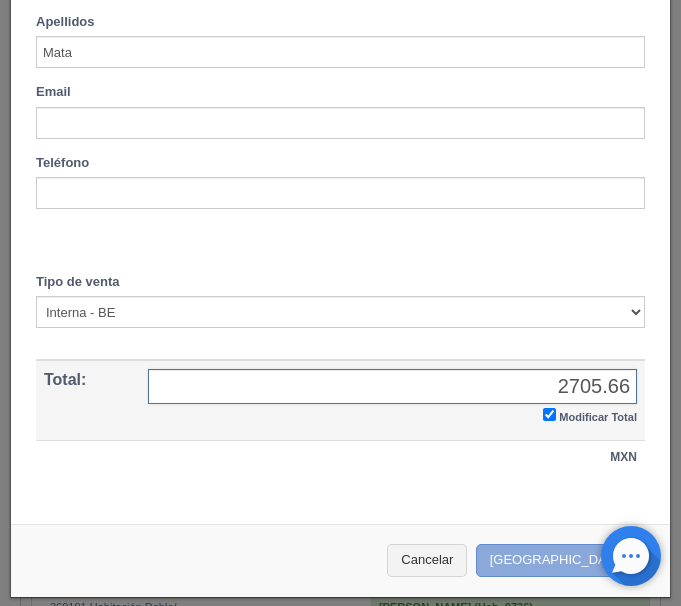 type on "2705.66" 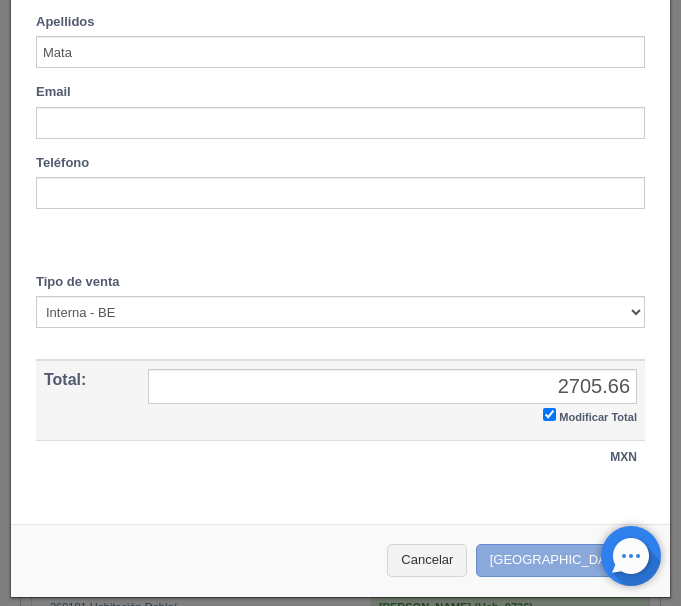 click on "[GEOGRAPHIC_DATA]" at bounding box center [563, 560] 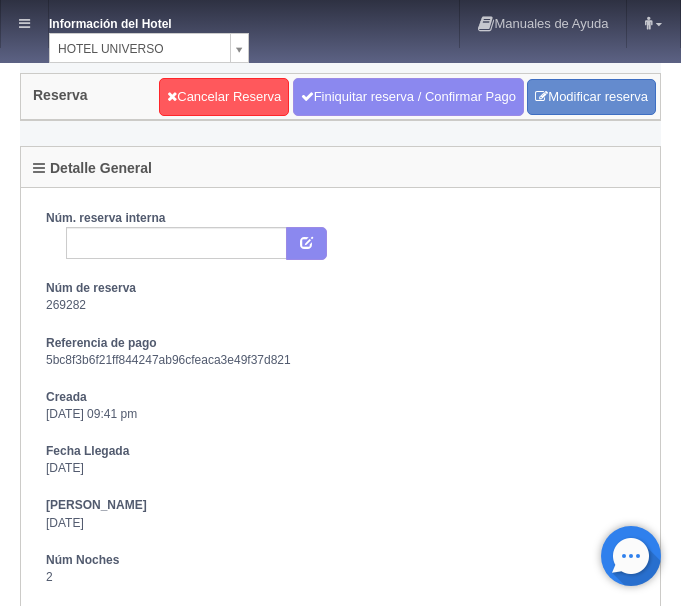 scroll, scrollTop: 0, scrollLeft: 0, axis: both 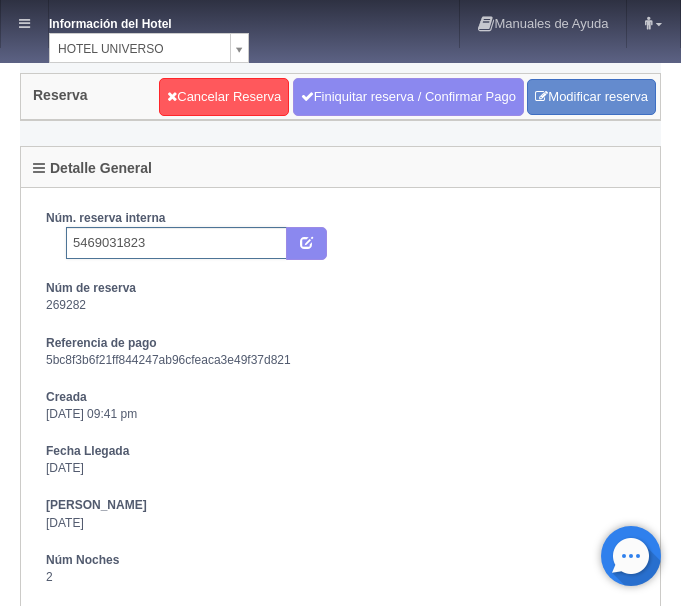 click on "5469031823" at bounding box center (176, 243) 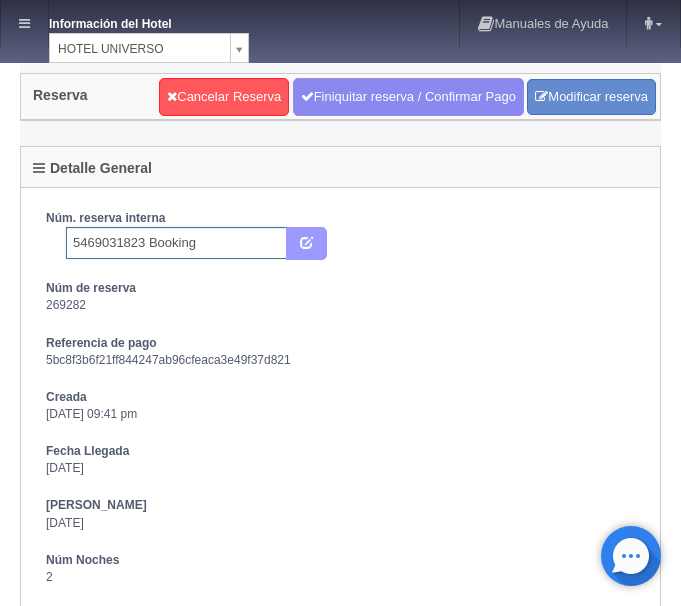 type on "5469031823 Booking" 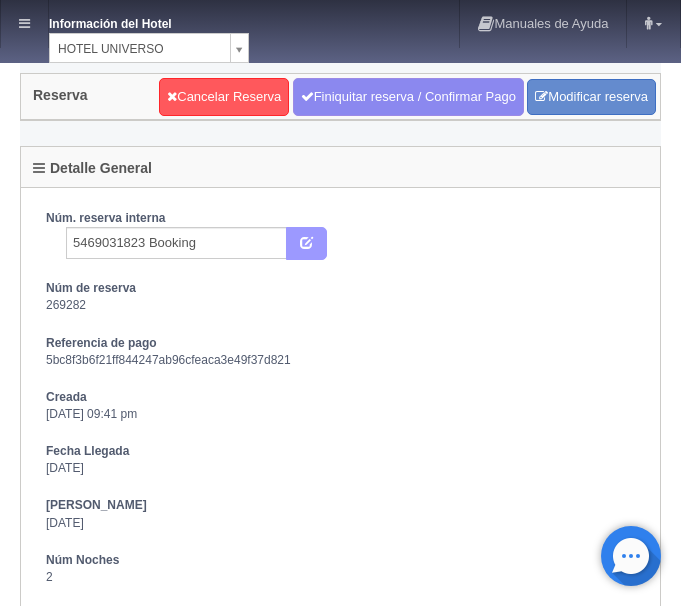 click at bounding box center [306, 244] 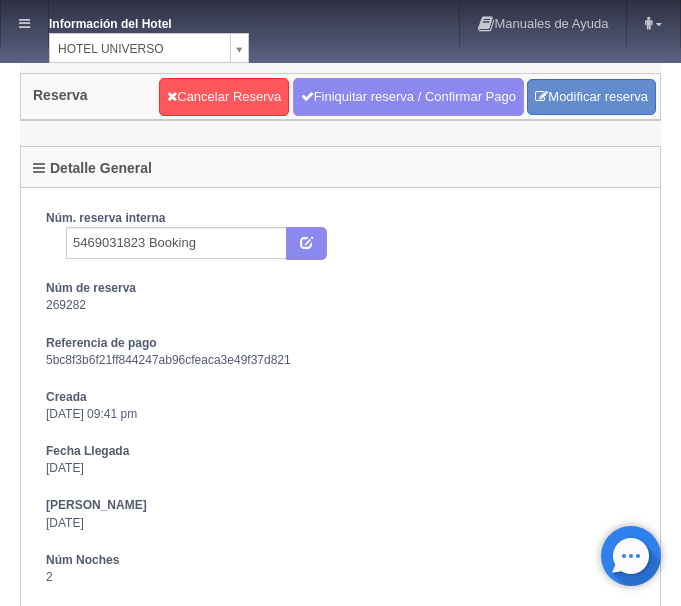scroll, scrollTop: 0, scrollLeft: 0, axis: both 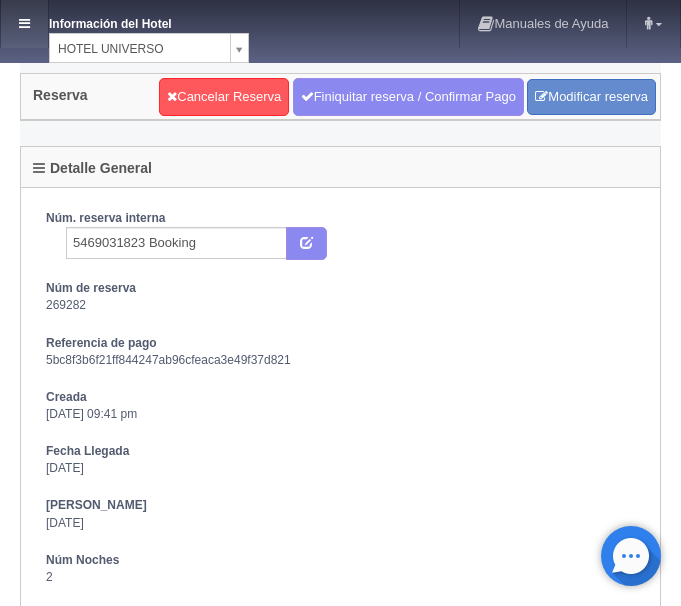 click at bounding box center [24, 24] 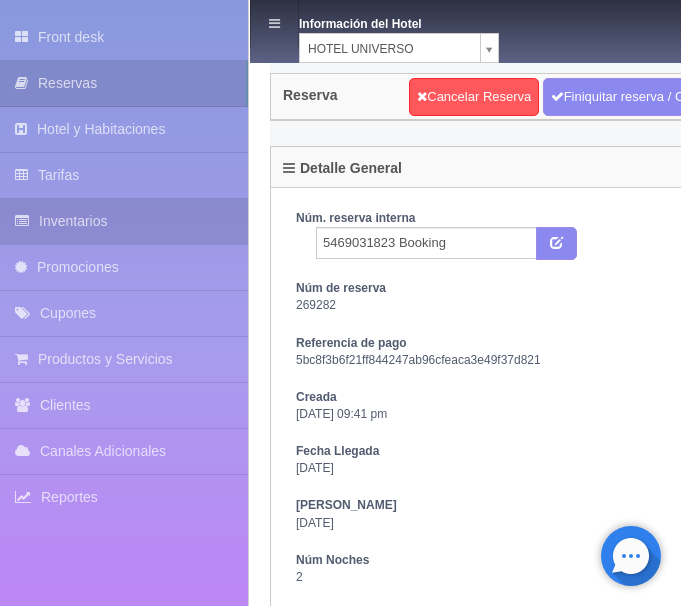 click on "Inventarios" at bounding box center [124, 221] 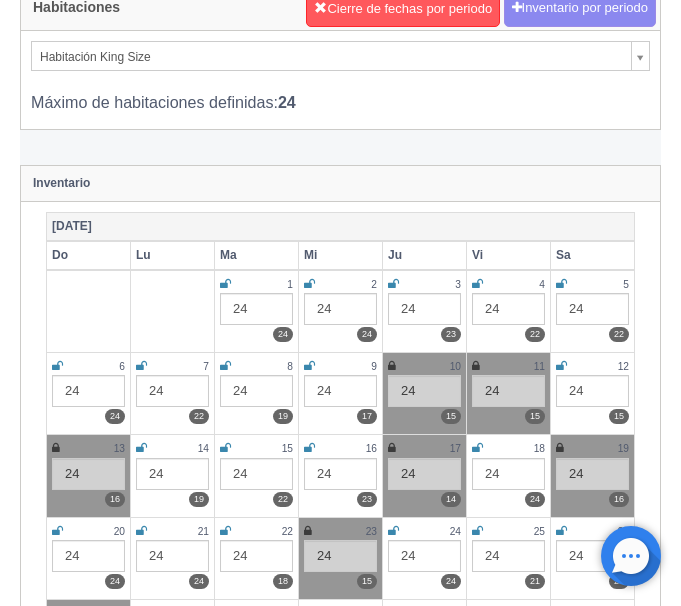 scroll, scrollTop: 0, scrollLeft: 0, axis: both 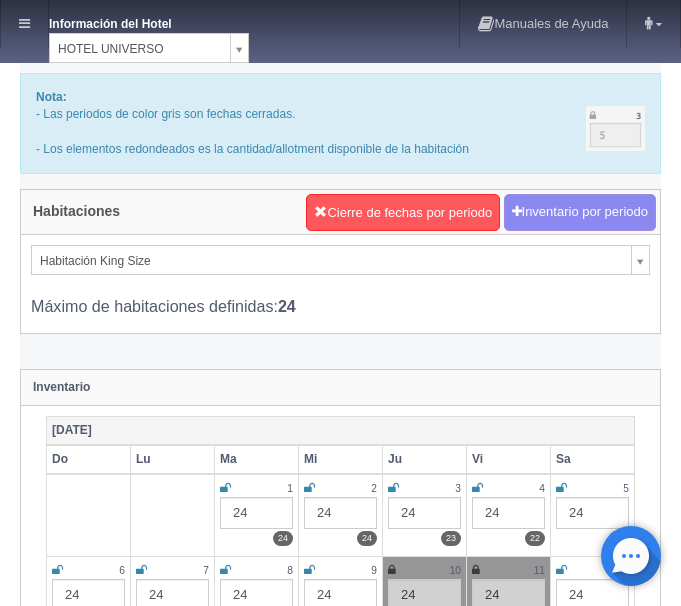 click on "Información del Hotel
HOTEL UNIVERSO
HOTEL SAN FRANCISCO PLAZA
HOTEL UNIVERSO
Hotel Latino
Manuales de Ayuda
Actualizaciones recientes
ana del carmen
Mi Perfil
Salir / Log Out
Procesando...
Front desk
Reservas
Hotel y Habitaciones
Tarifas
Inventarios
Promociones
Cupones
Productos y Servicios" at bounding box center (340, 3149) 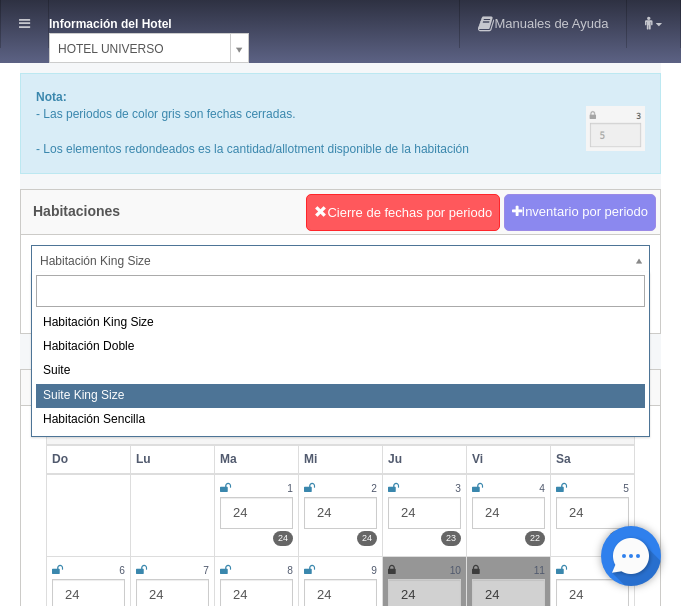 select on "588" 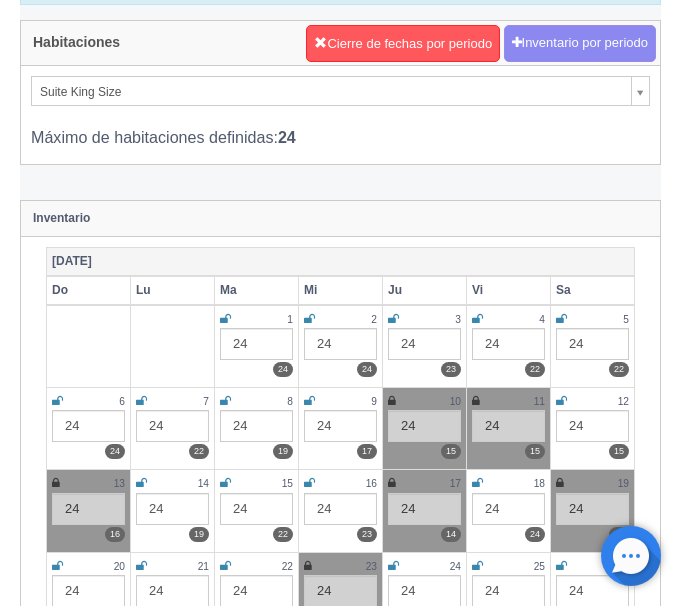 scroll, scrollTop: 204, scrollLeft: 0, axis: vertical 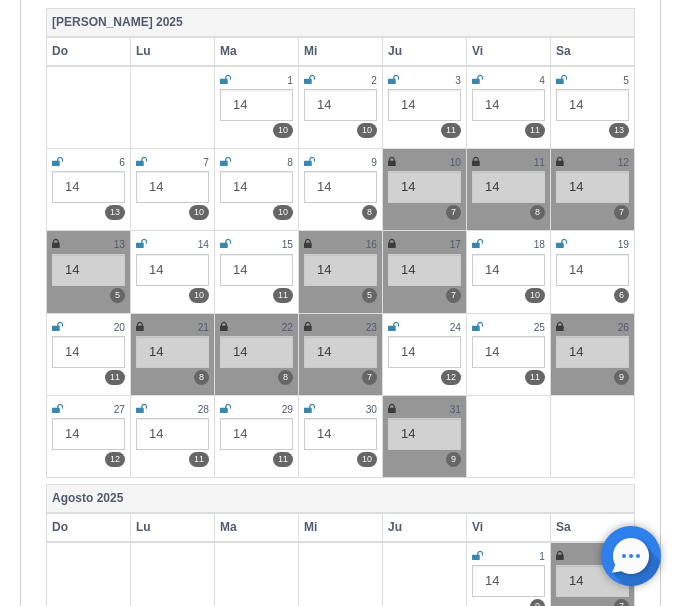 click at bounding box center [561, 244] 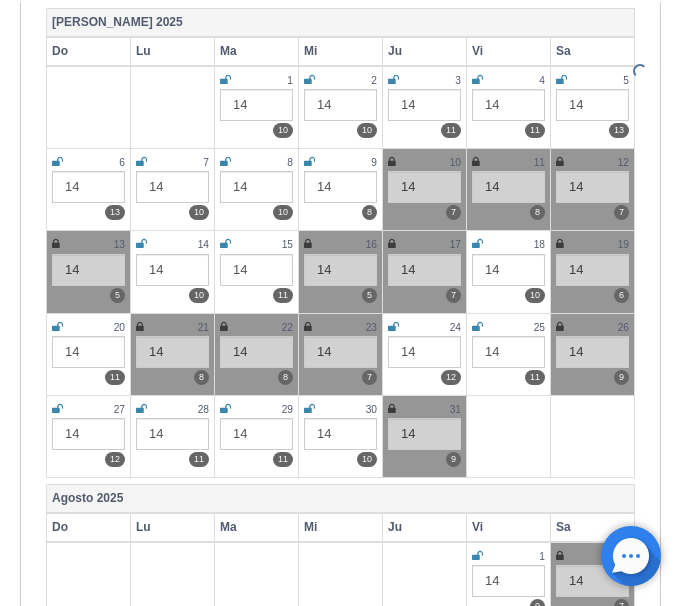 click at bounding box center (560, 244) 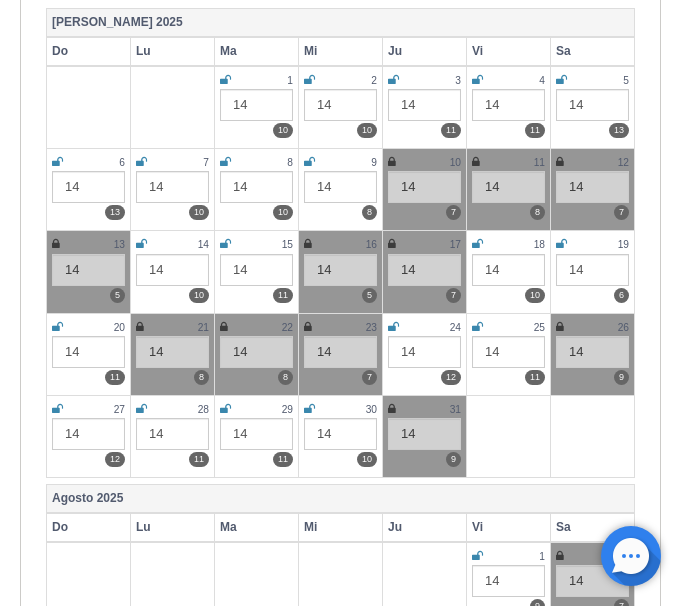 click at bounding box center [561, 244] 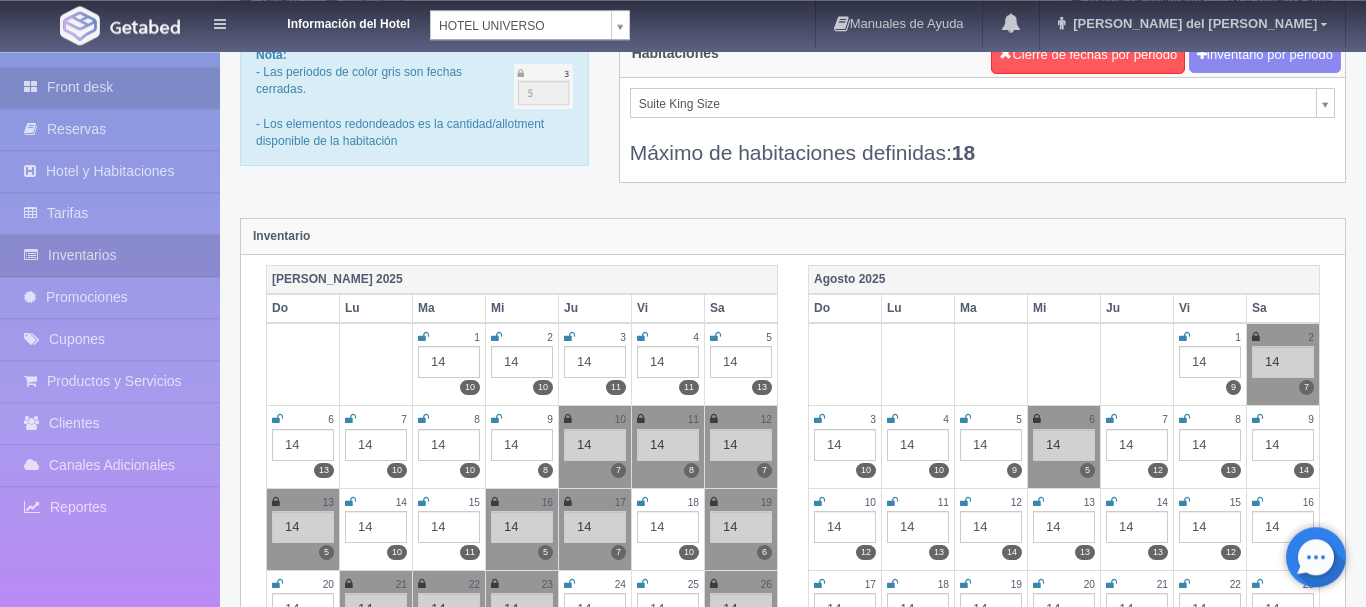 scroll, scrollTop: 0, scrollLeft: 0, axis: both 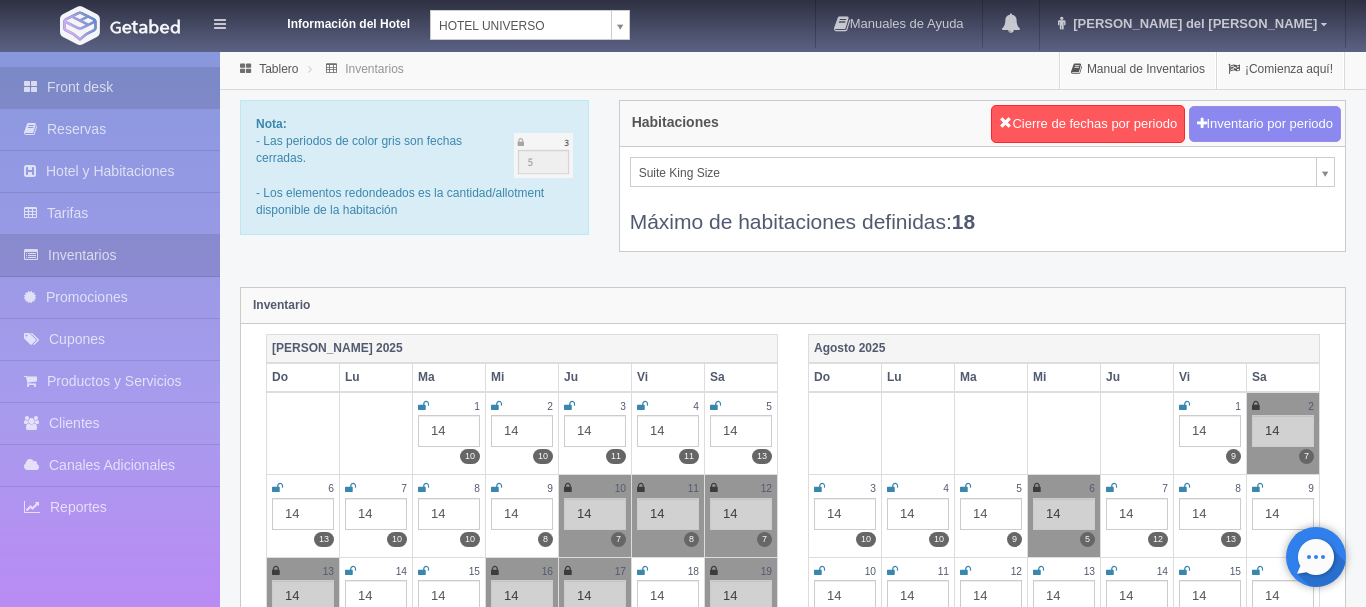 click on "Front desk" at bounding box center [110, 87] 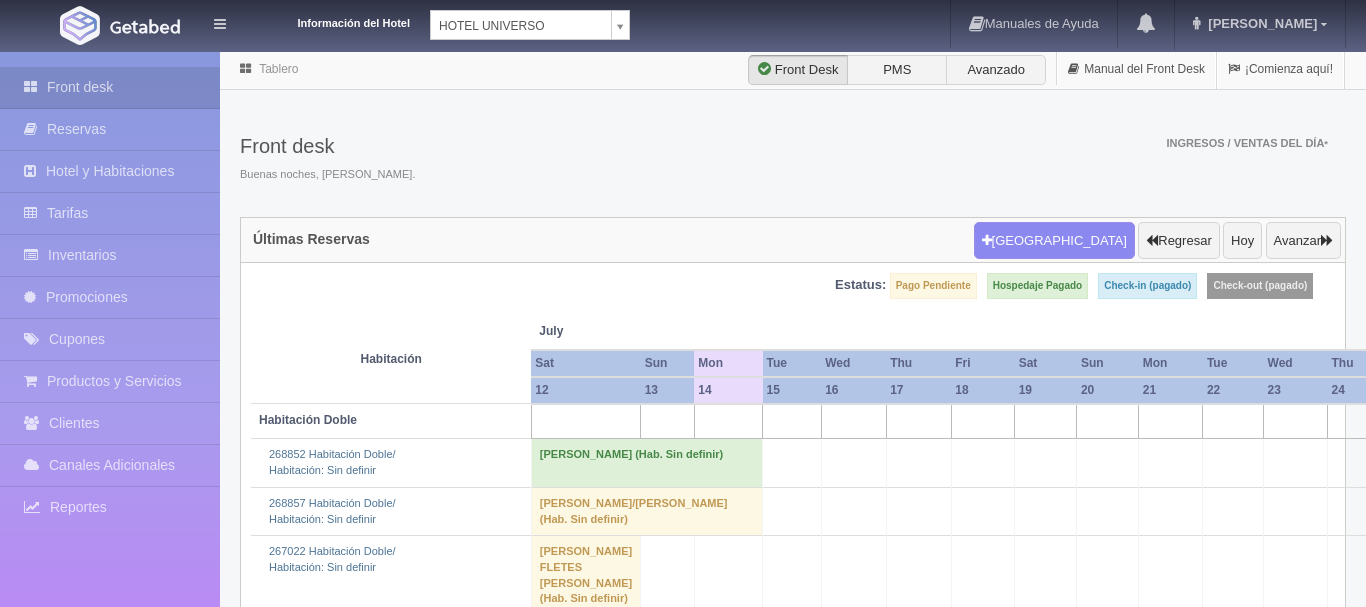 scroll, scrollTop: 0, scrollLeft: 0, axis: both 